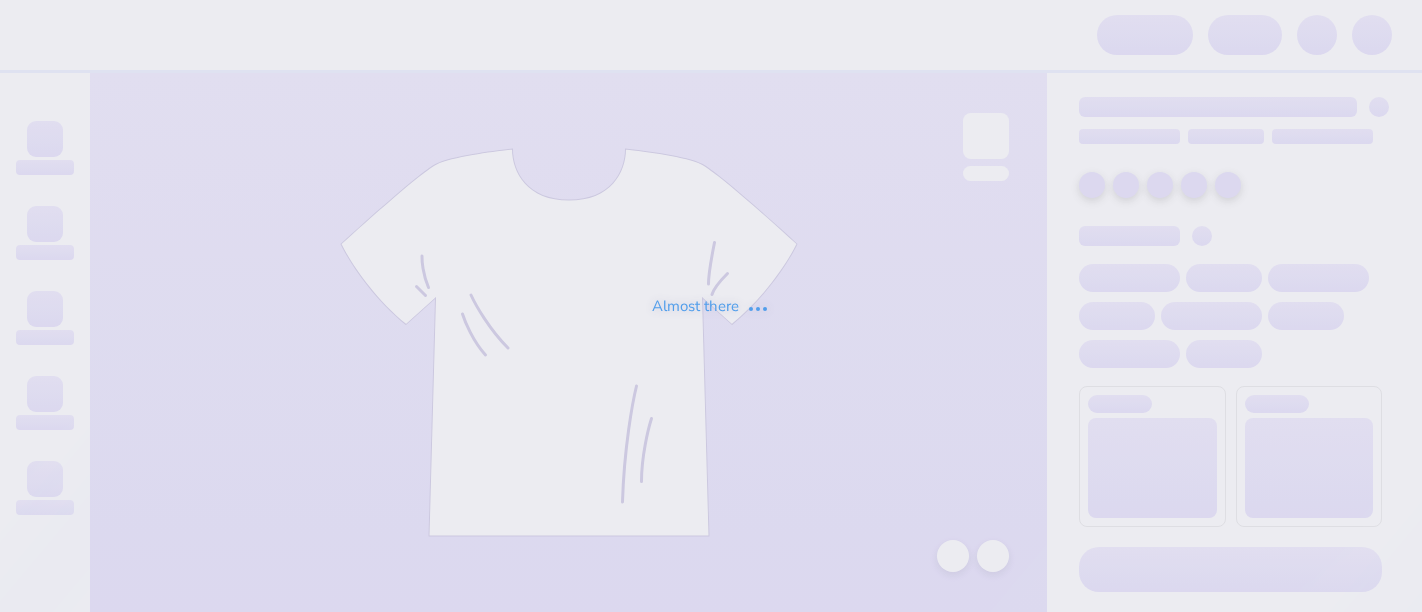 scroll, scrollTop: 0, scrollLeft: 0, axis: both 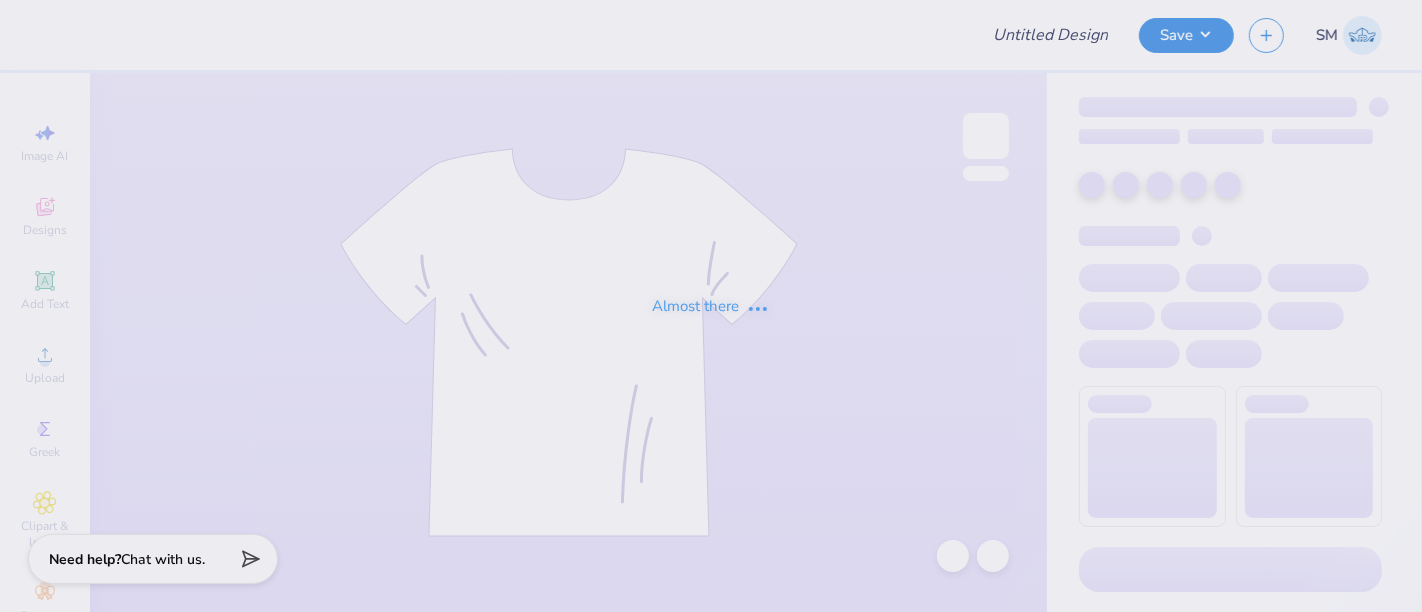 type on "Star design" 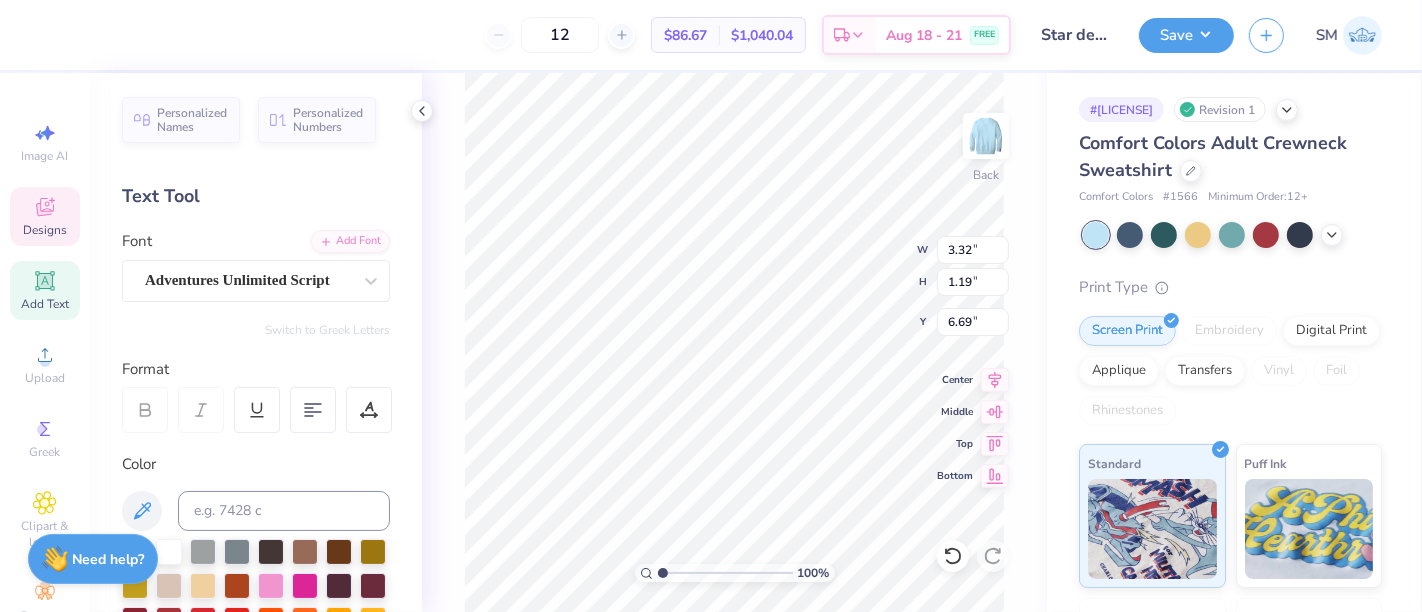 scroll, scrollTop: 18, scrollLeft: 4, axis: both 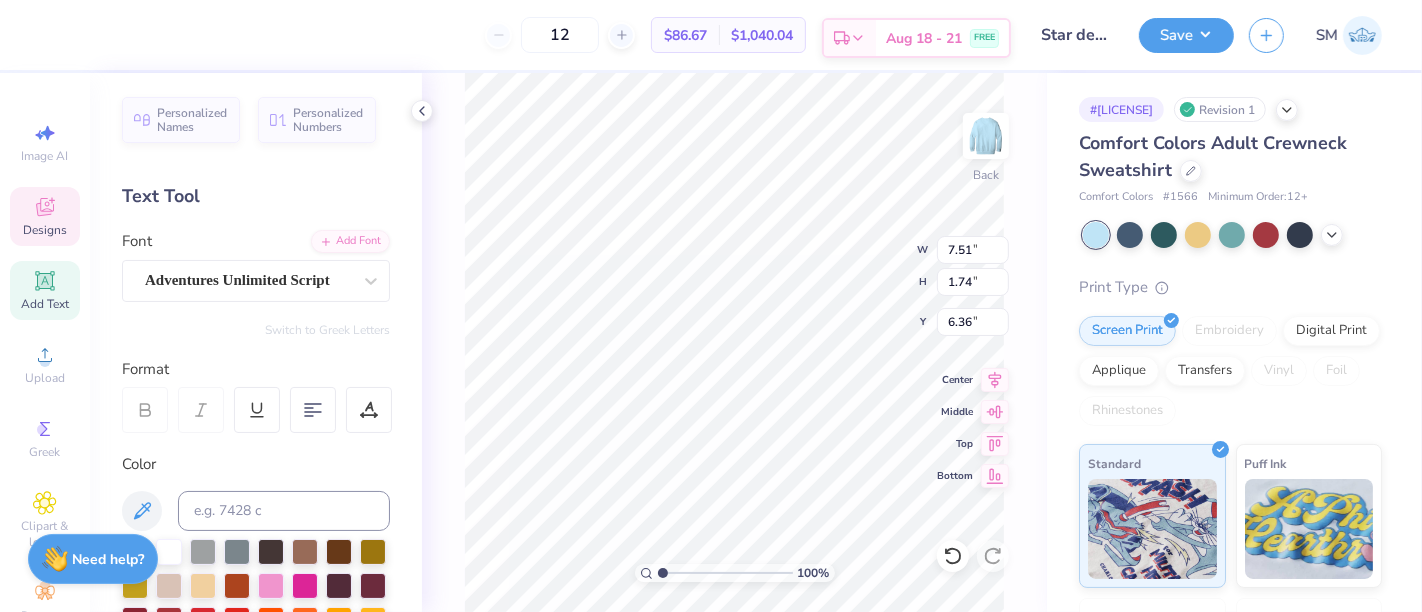 paste on "®" 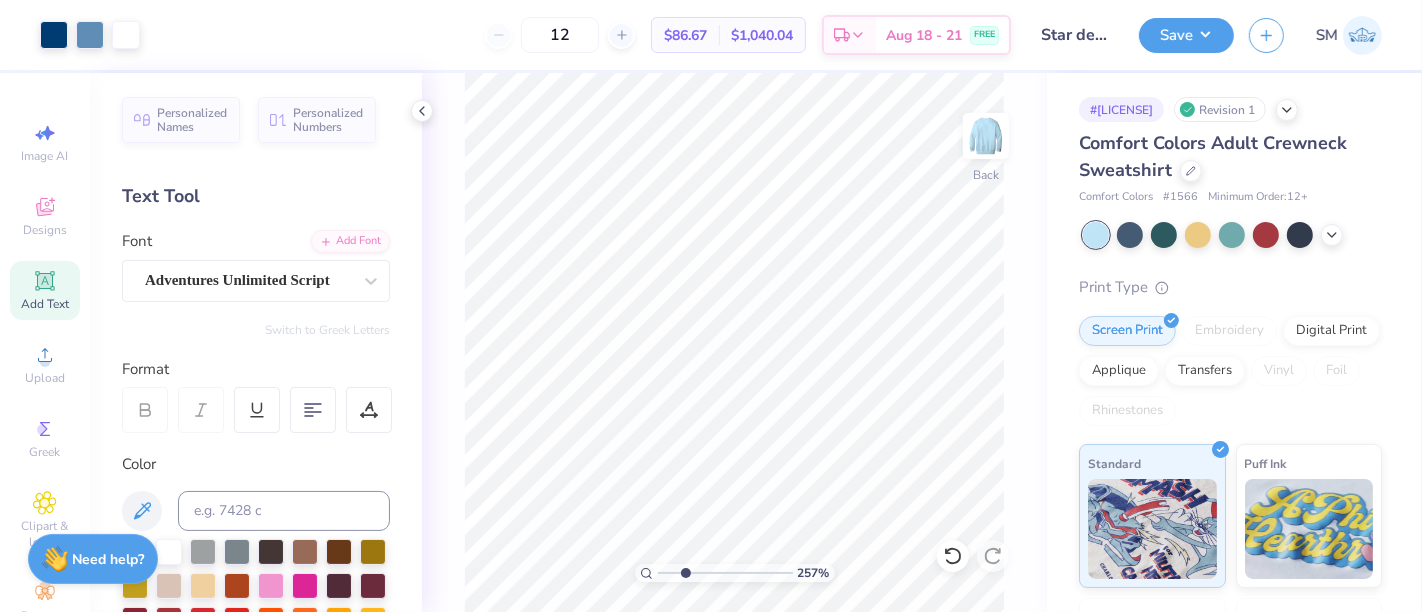 drag, startPoint x: 661, startPoint y: 573, endPoint x: 685, endPoint y: 570, distance: 24.186773 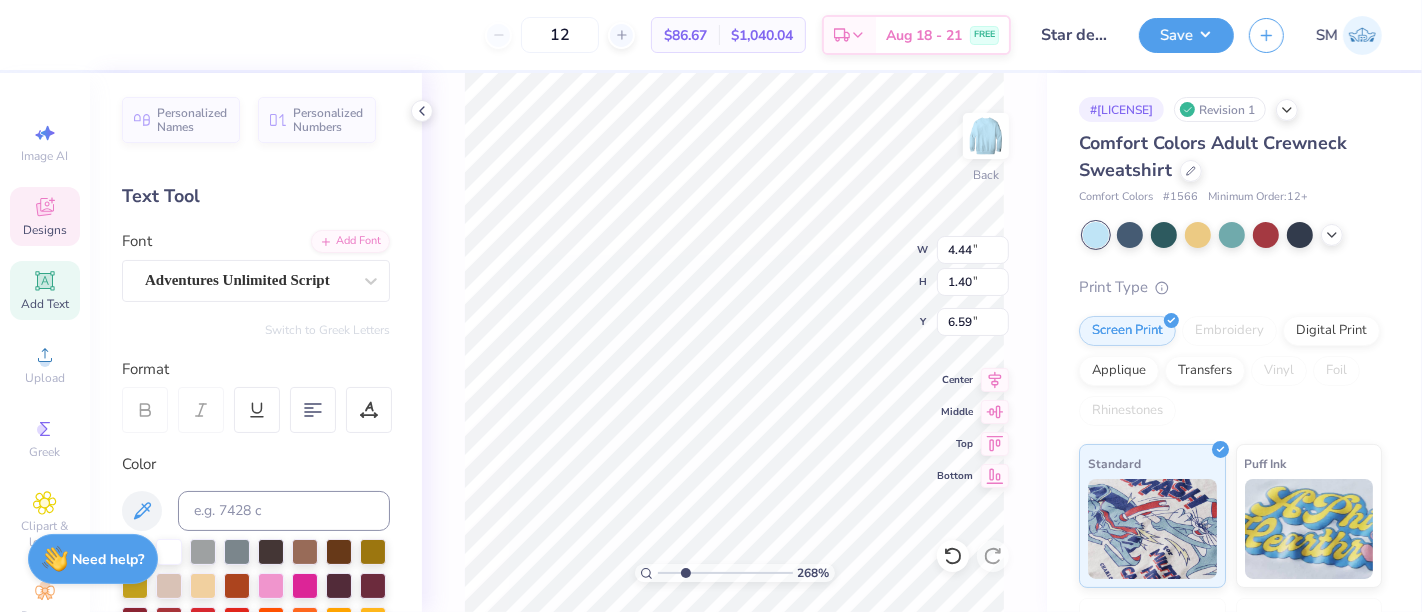 scroll, scrollTop: 18, scrollLeft: 4, axis: both 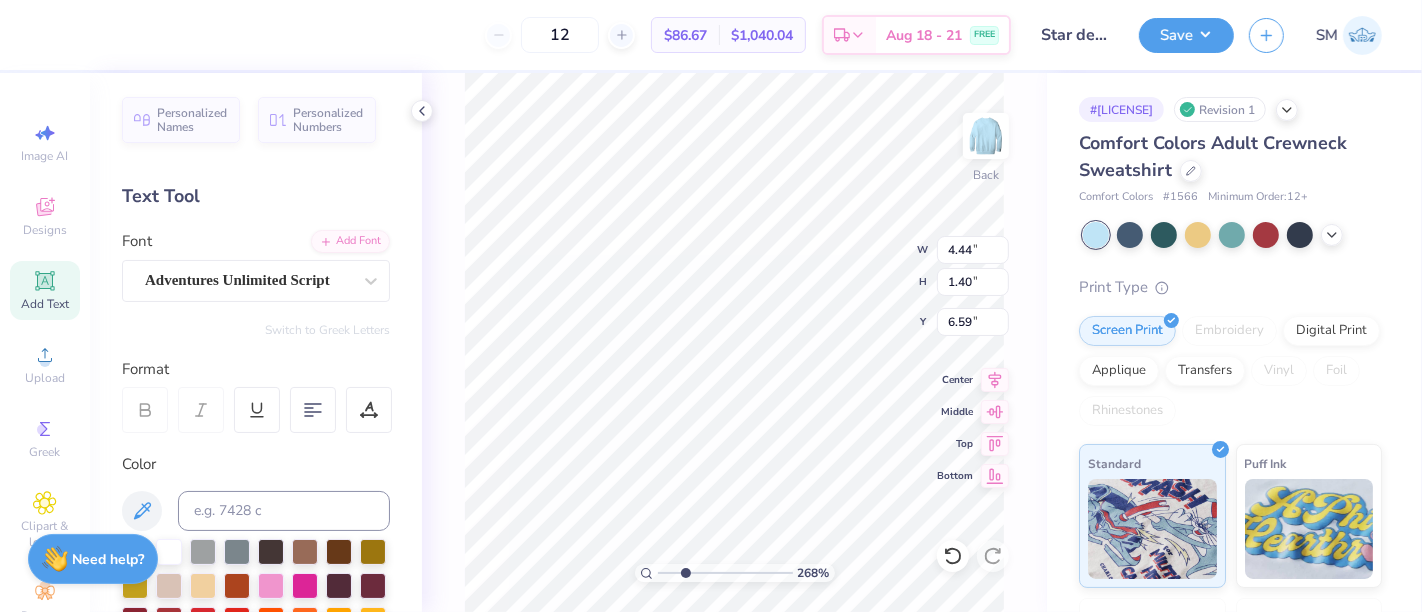 type on "5.87" 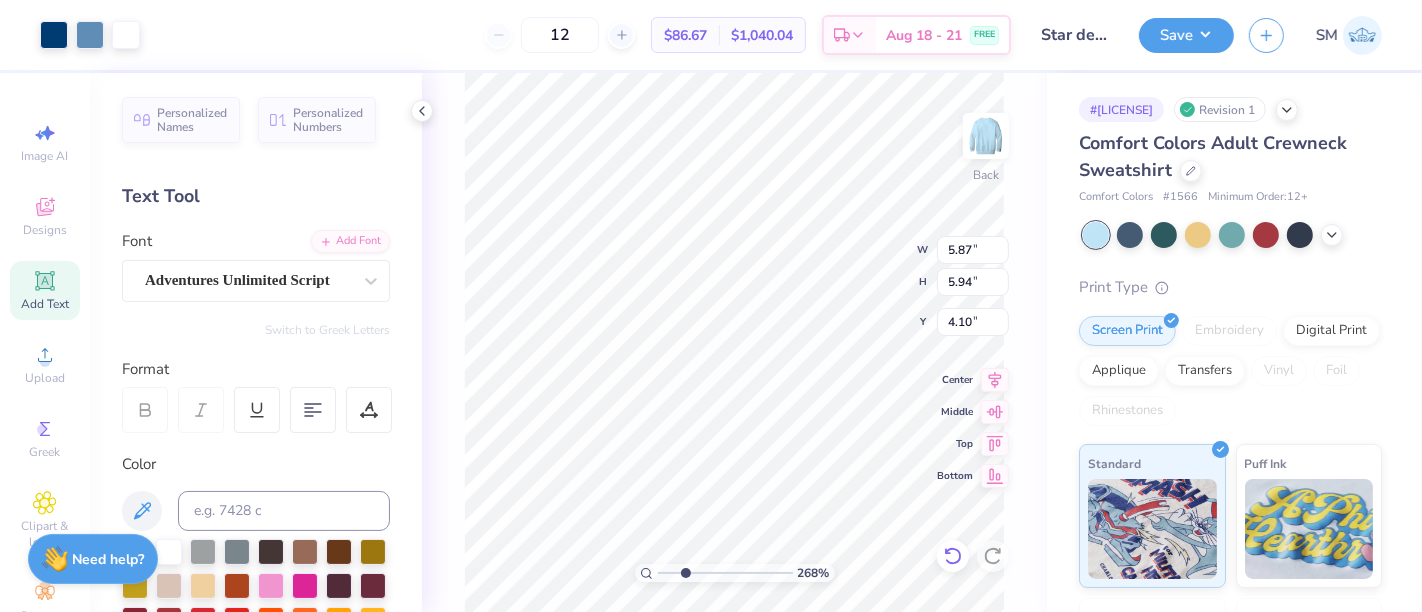 click 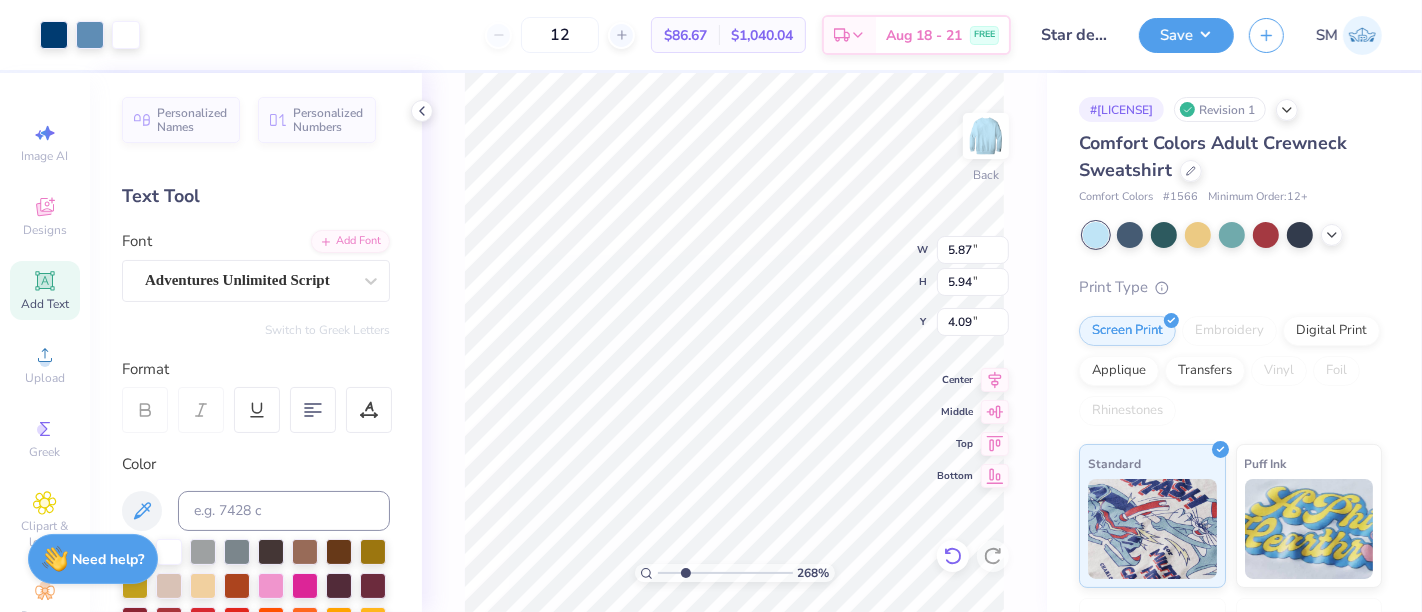 click 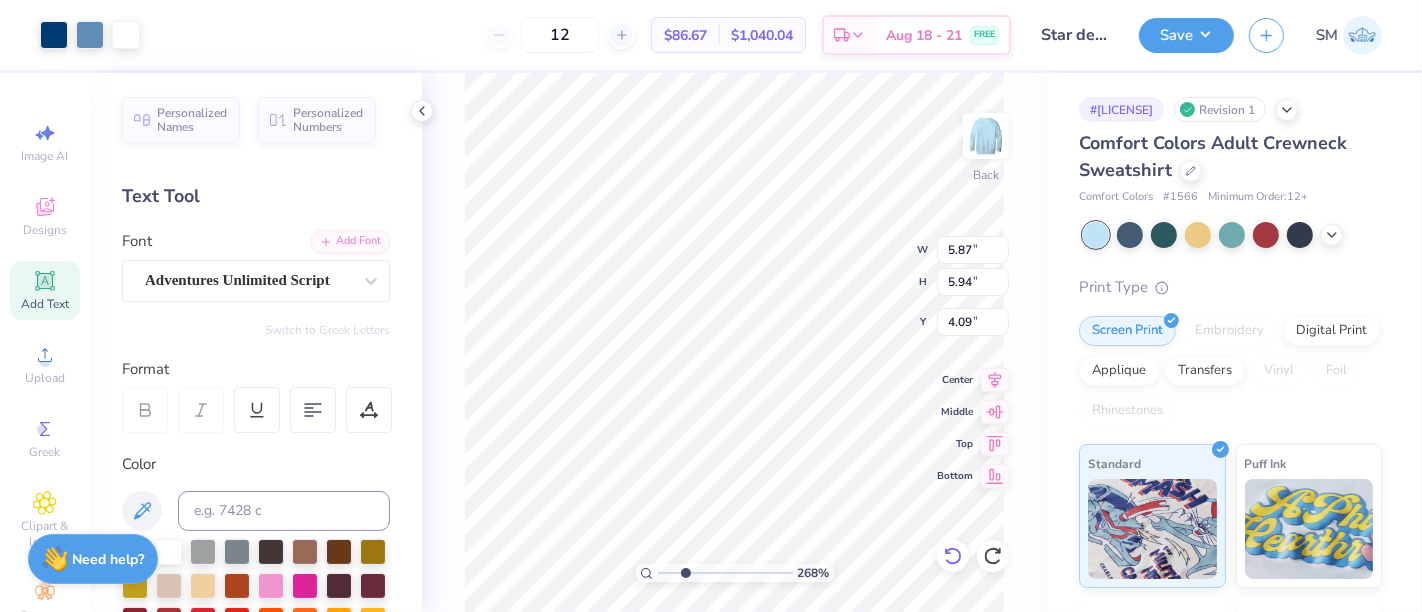 type on "4.10" 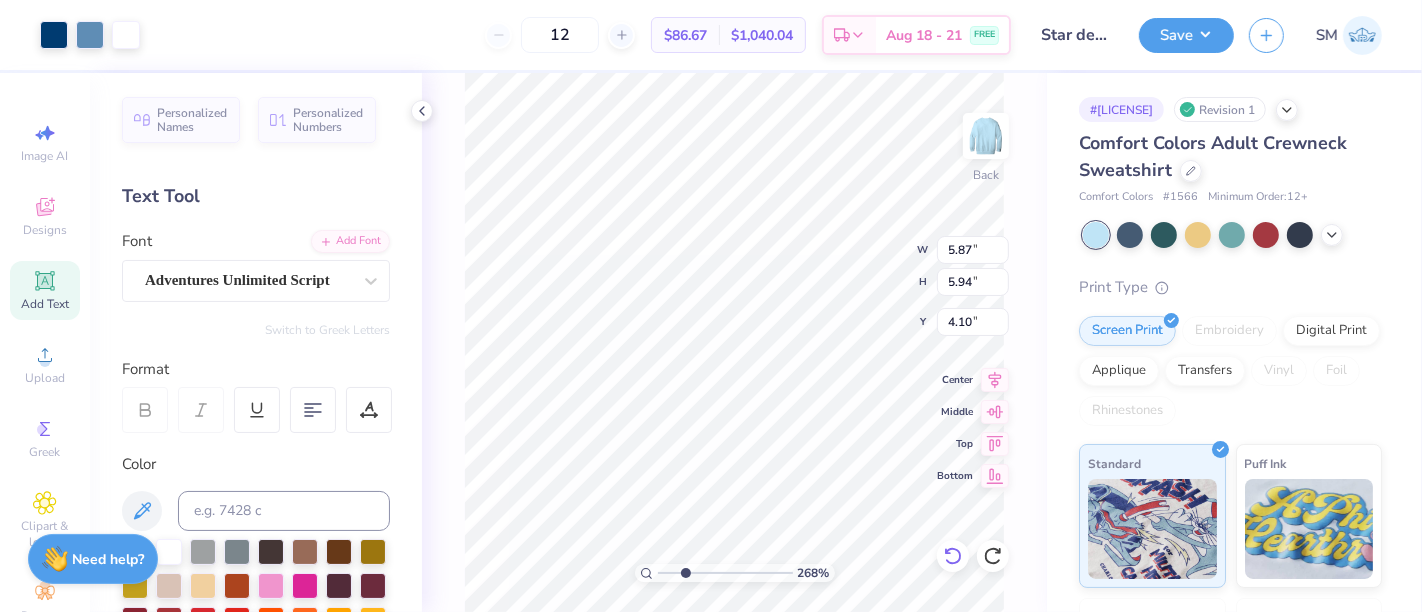 type on "8.72" 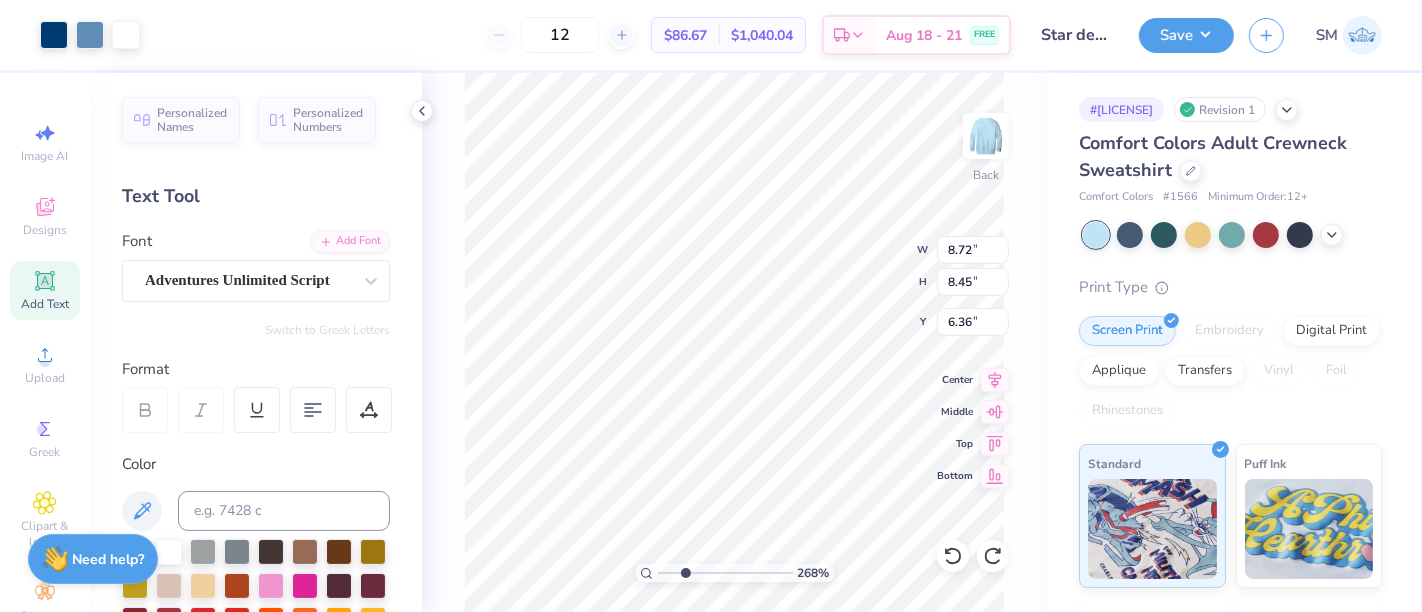 click on "12 $86.67 Per Item $1,040.04 Total Est.  Delivery Aug 18 - 21 FREE" at bounding box center (583, 35) 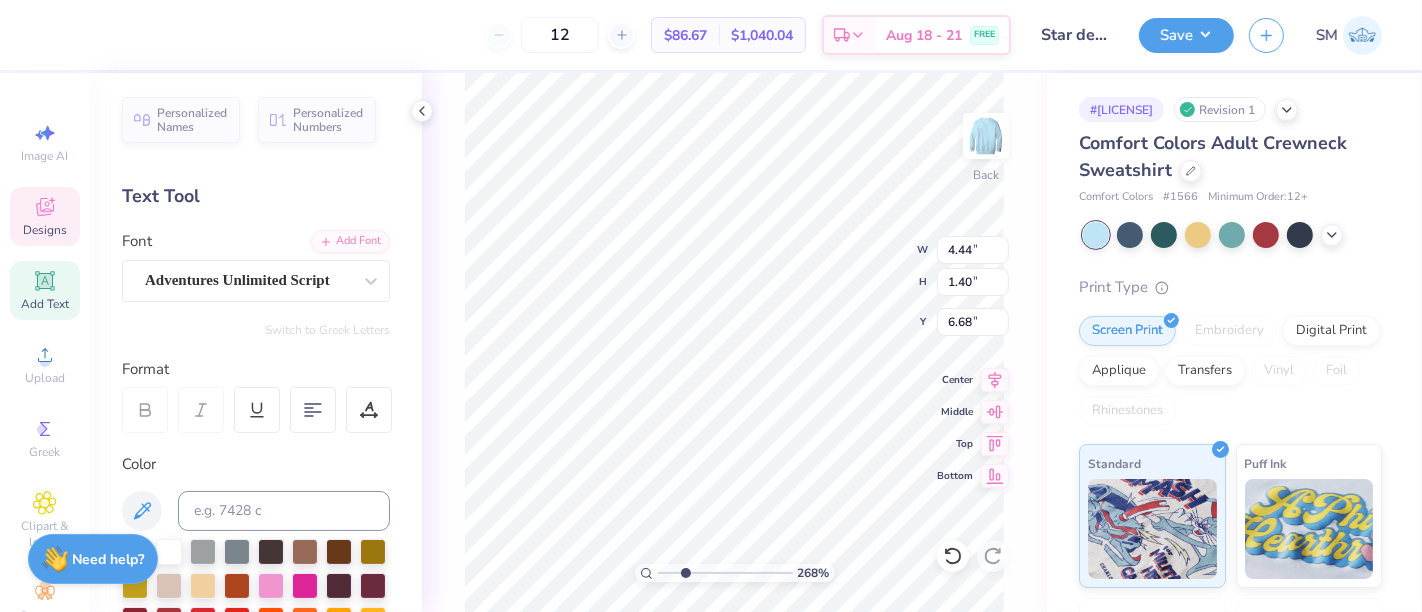 type on "4.20" 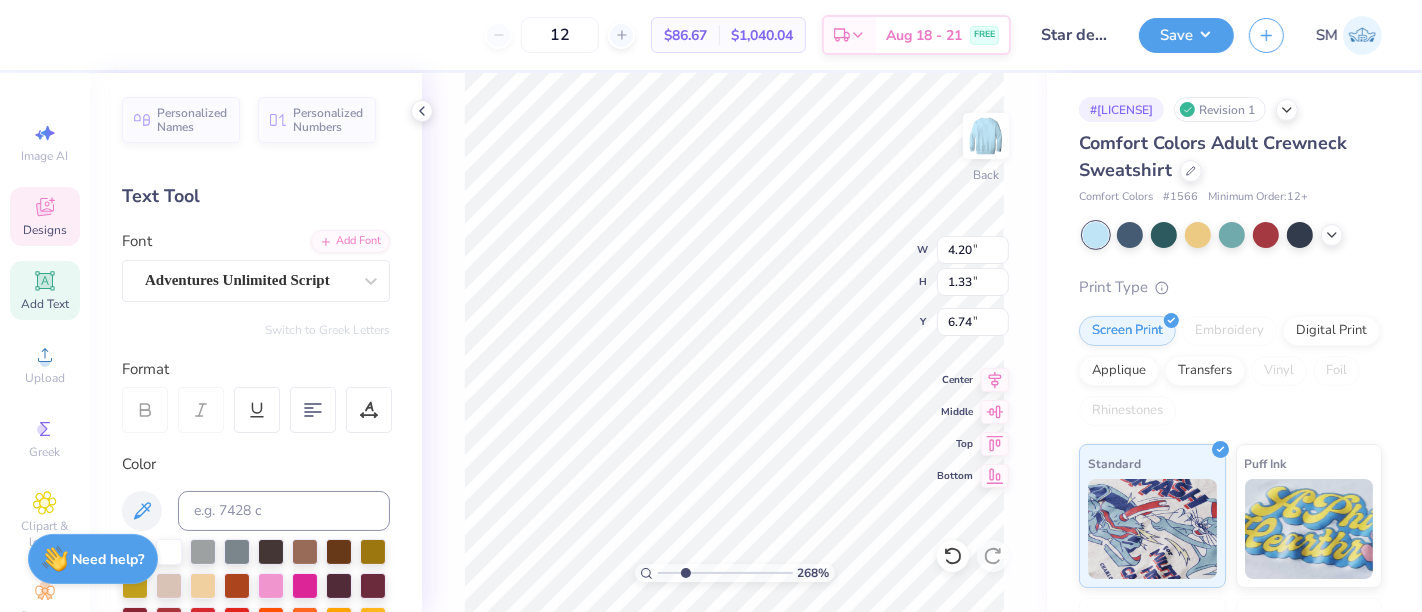 type on "3.48" 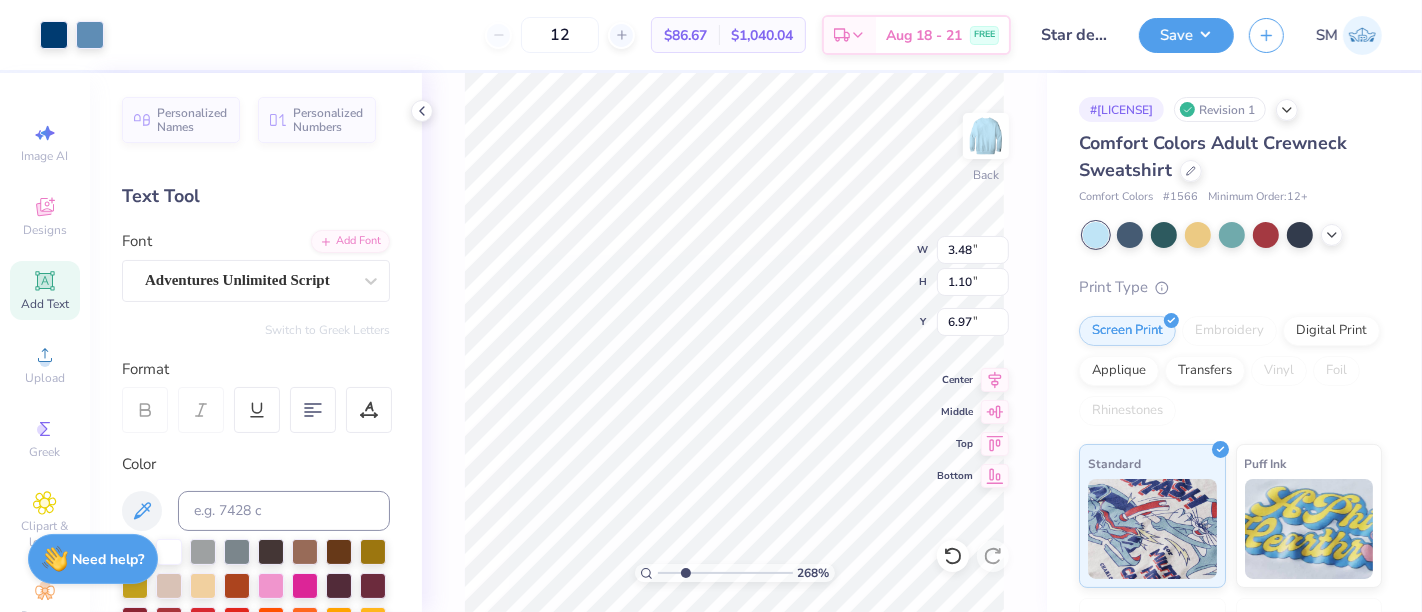 type on "5.87" 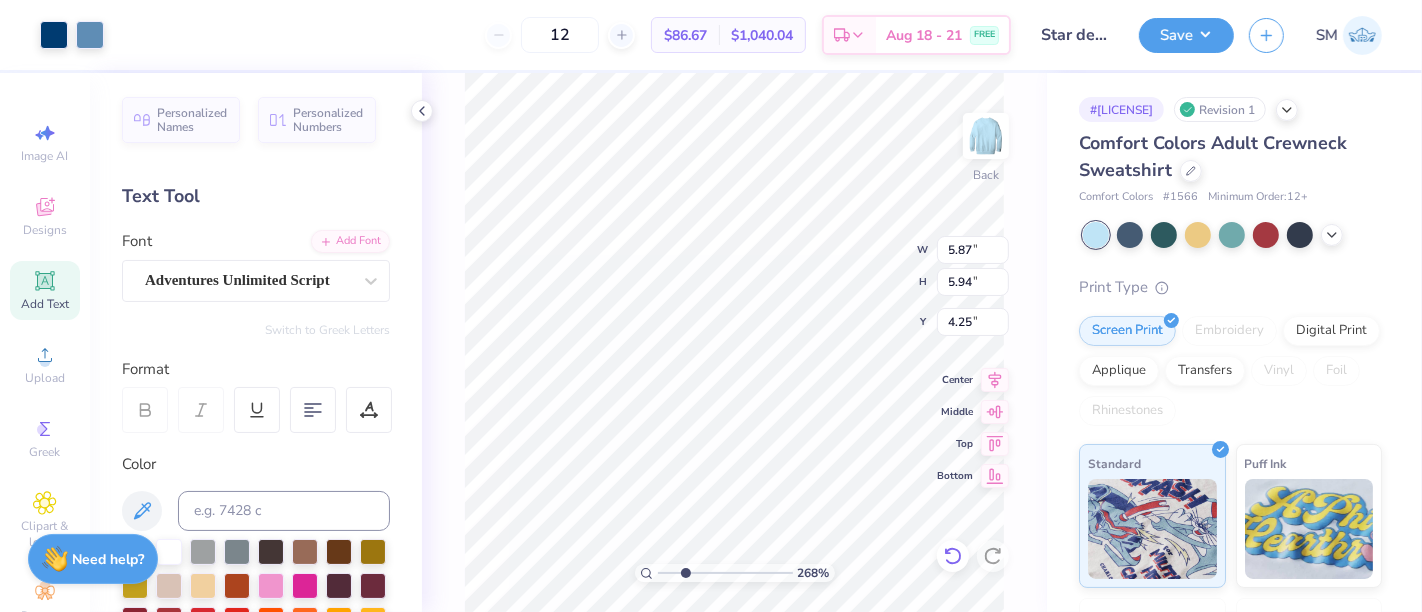 drag, startPoint x: 952, startPoint y: 554, endPoint x: 377, endPoint y: 34, distance: 775.258 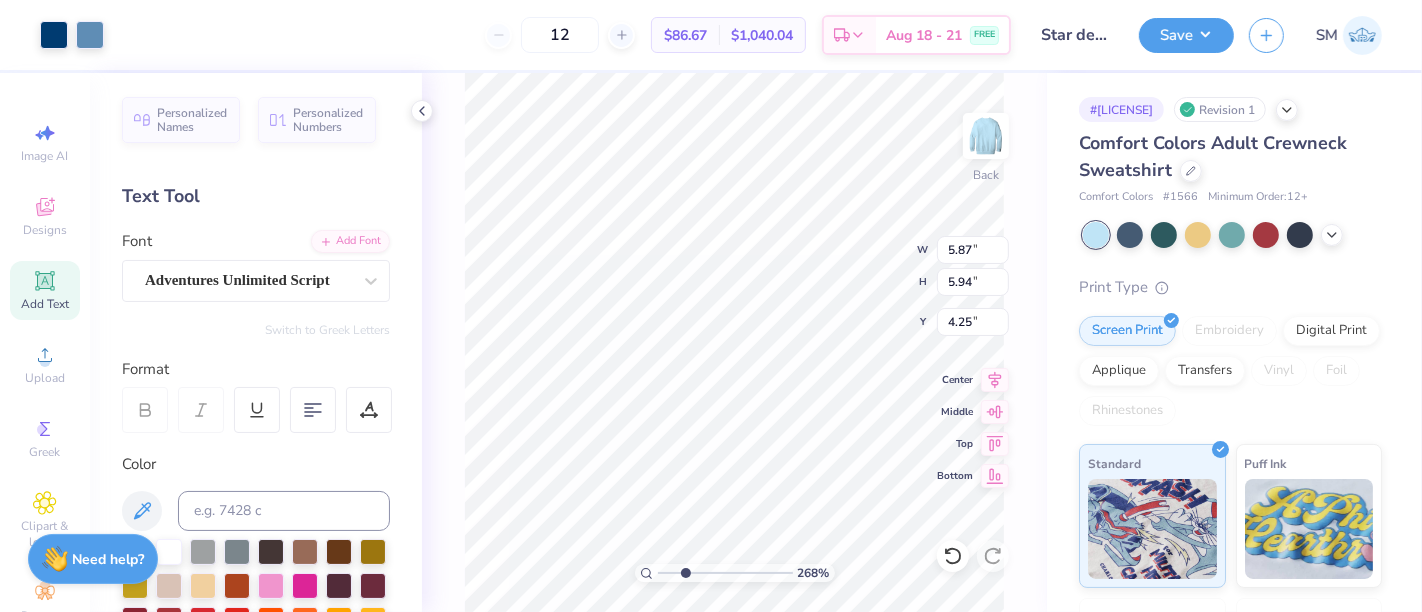 click 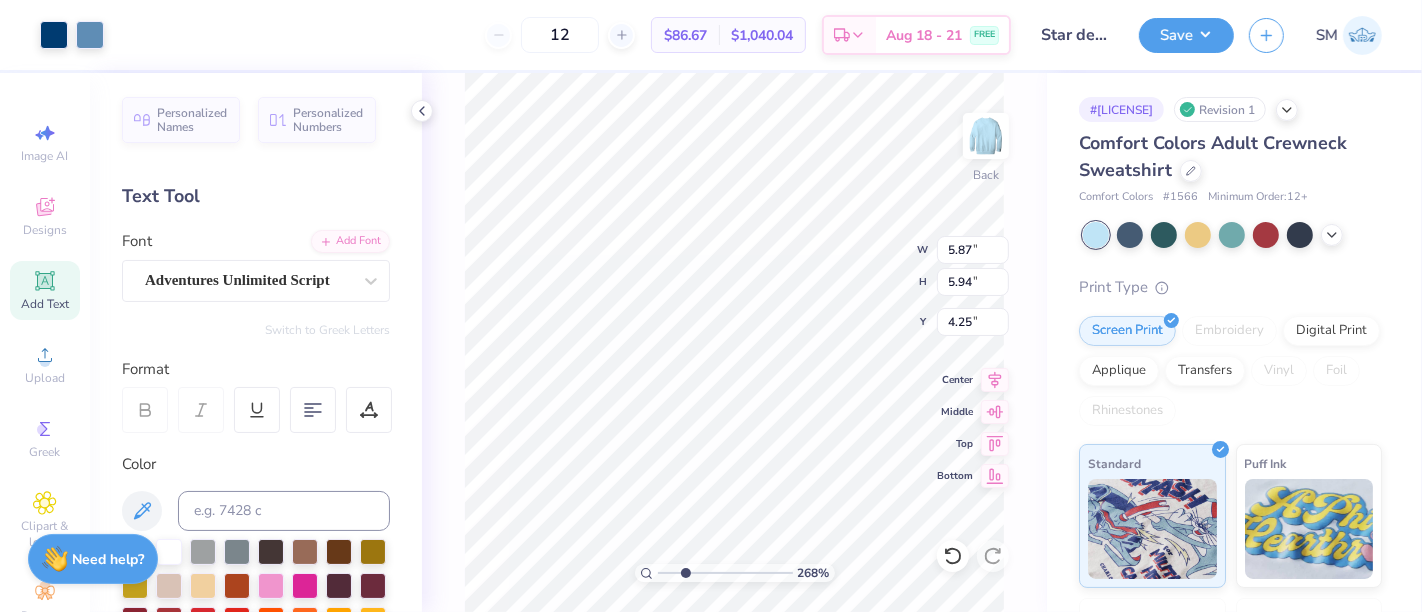 click 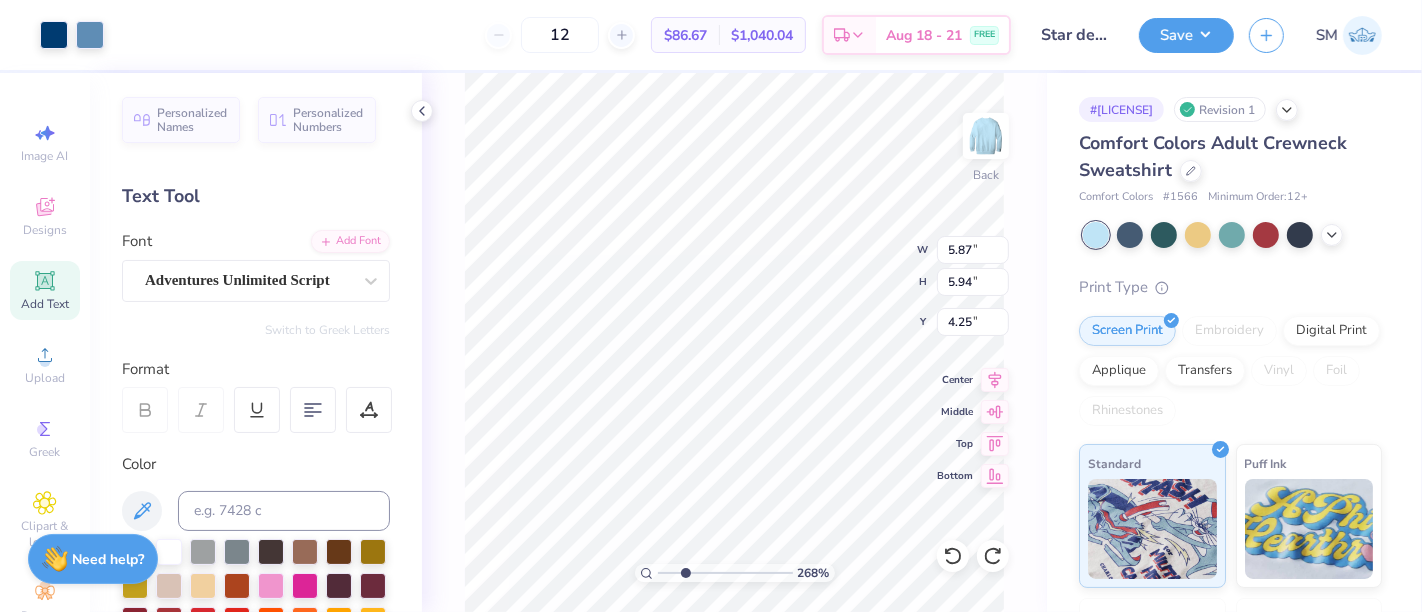 type on "4.10" 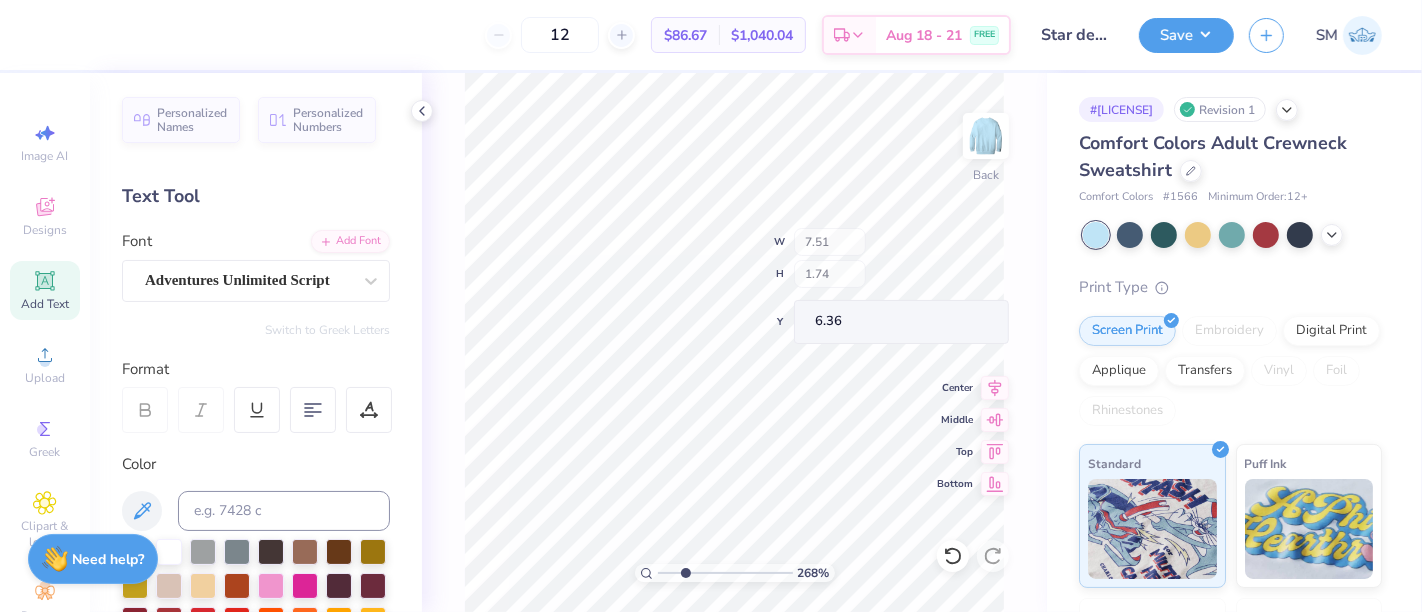 type on "3.91" 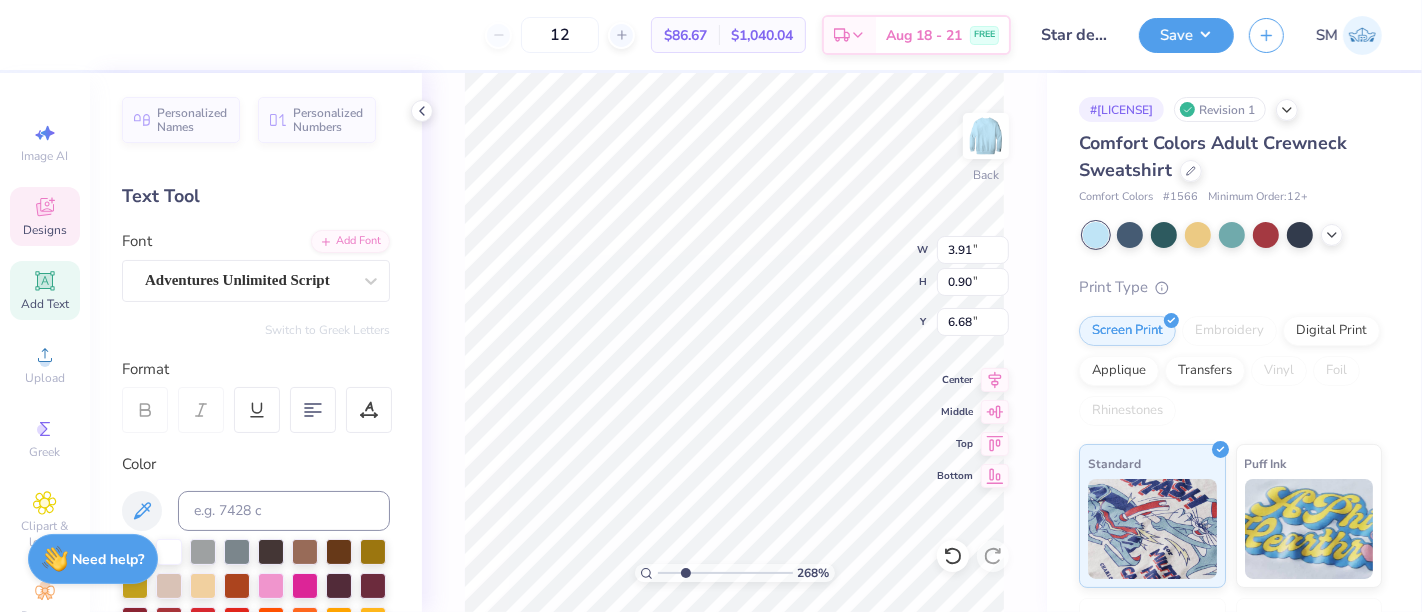 type on "6.68" 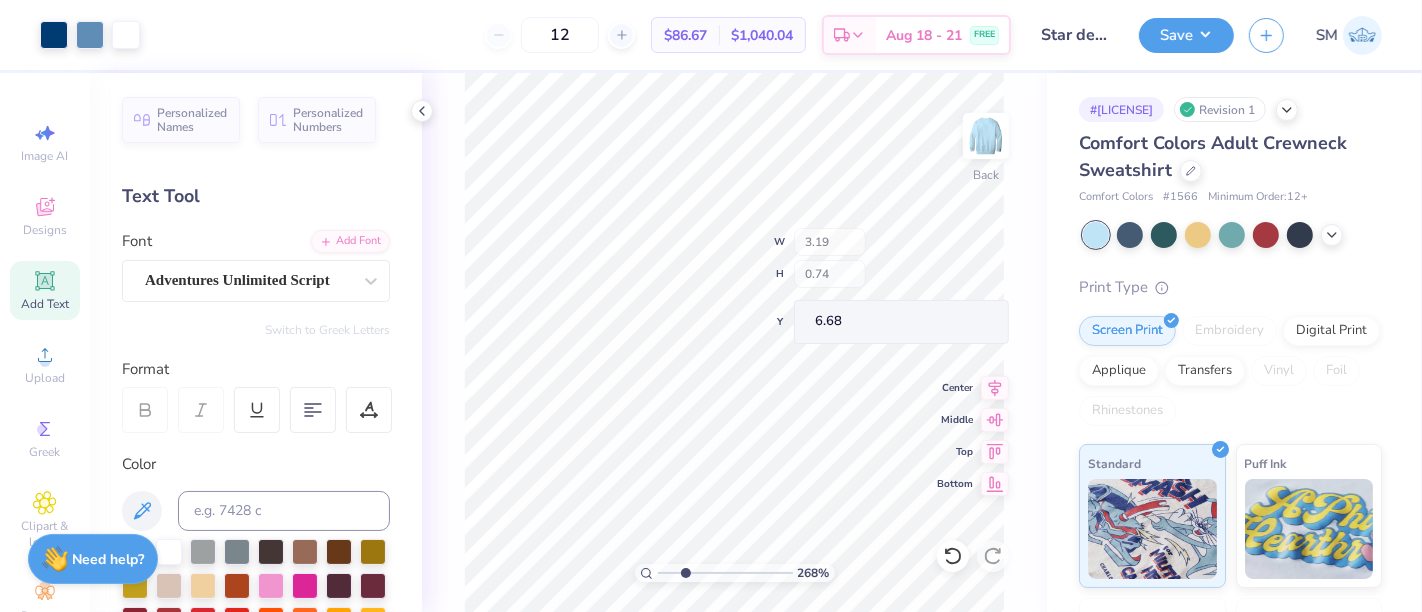 type on "3.19" 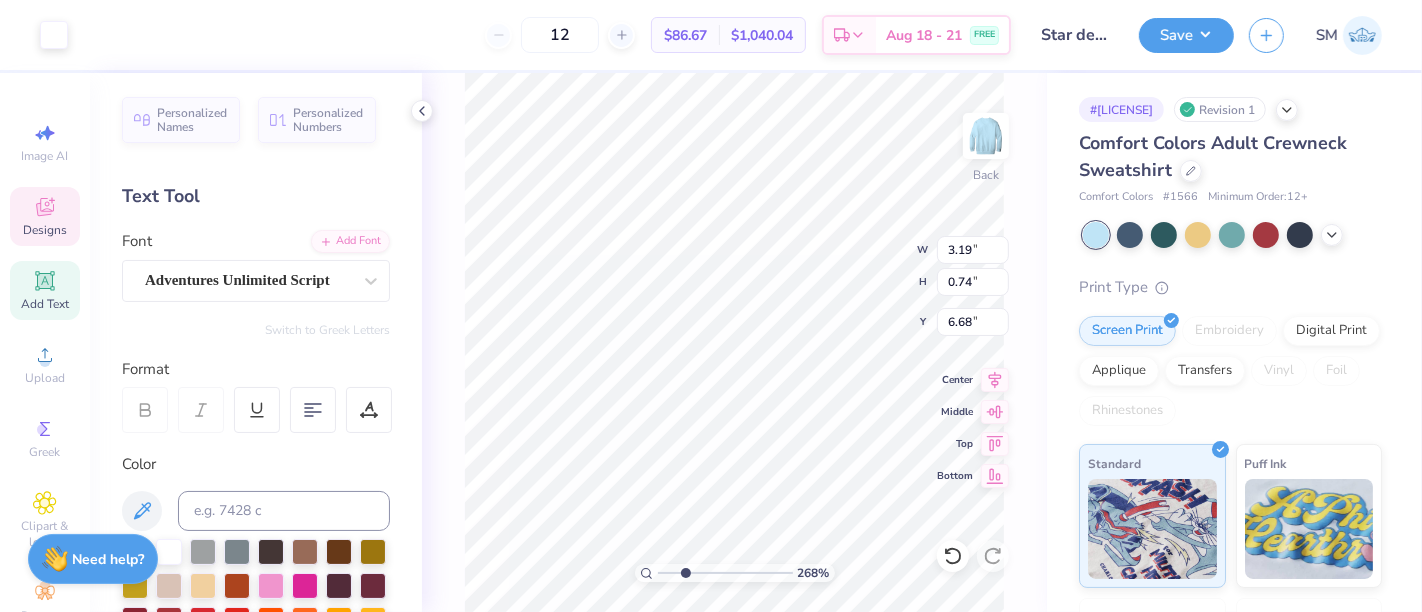 type on "6.68" 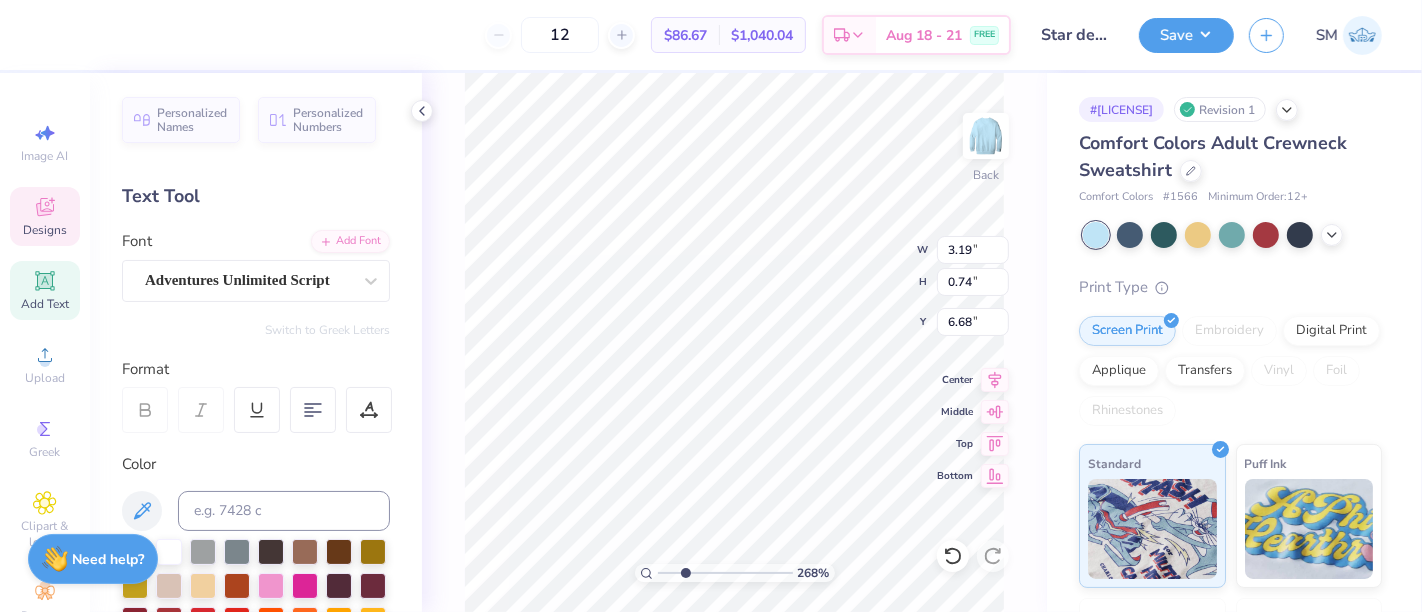 scroll, scrollTop: 18, scrollLeft: 2, axis: both 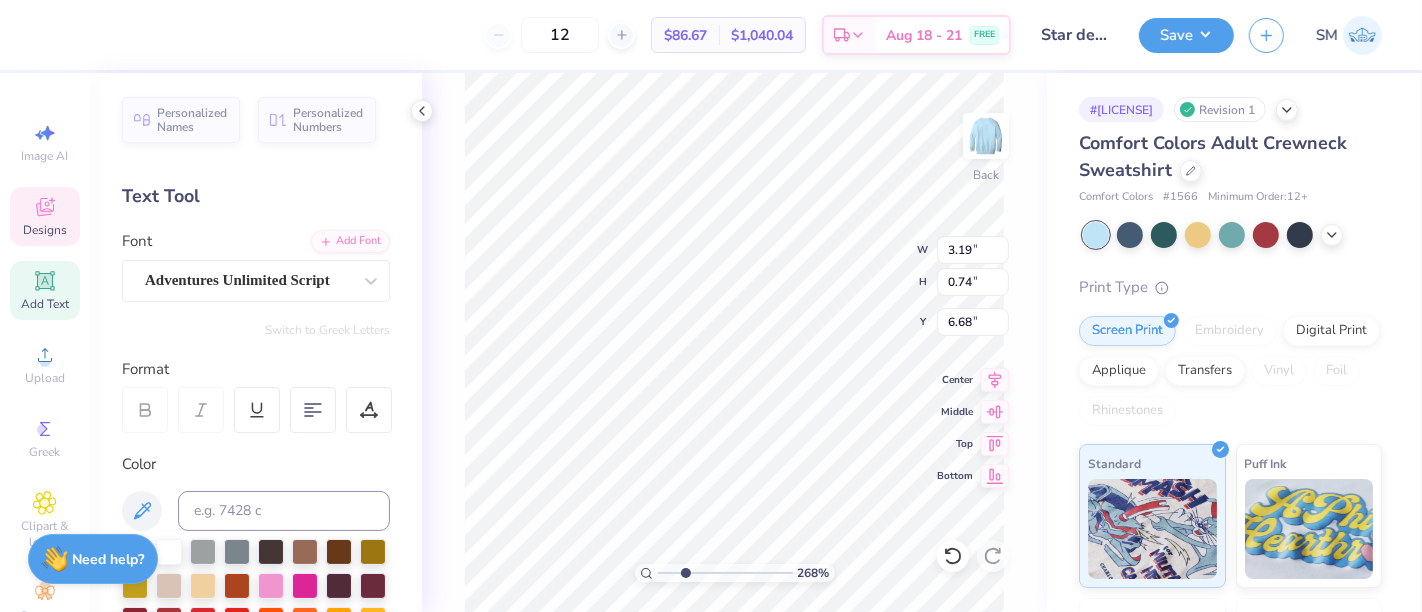 type on "[STATE] A&M®" 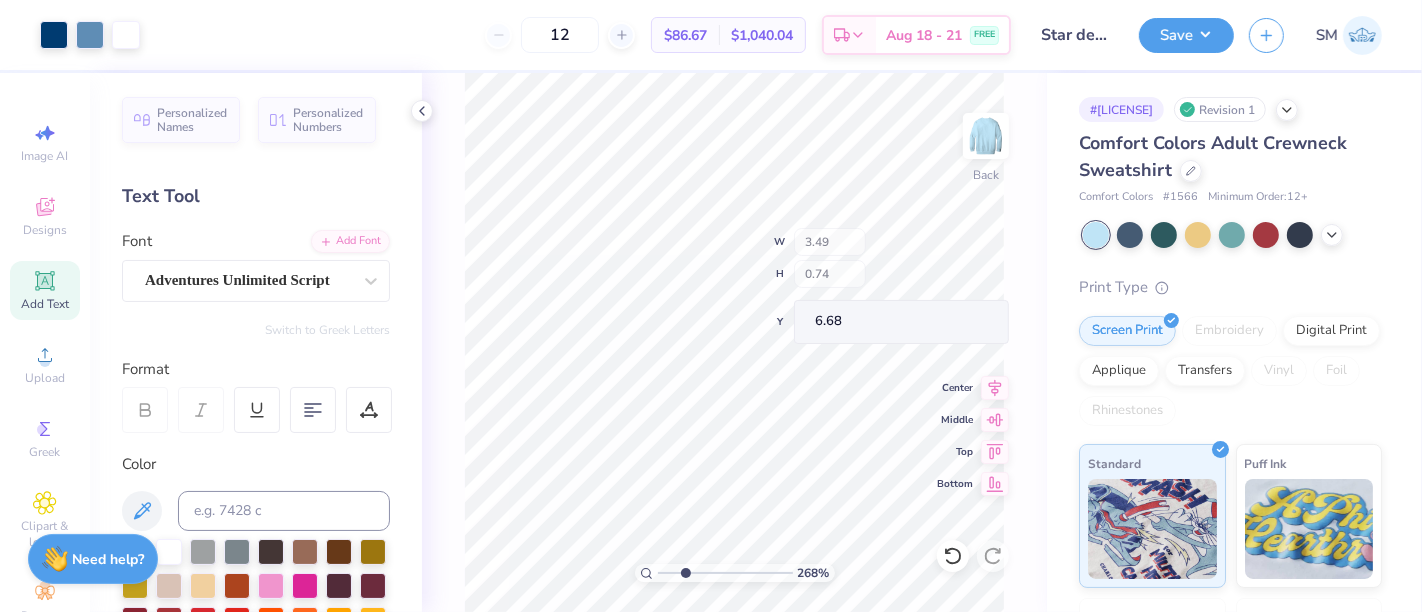 type on "3.49" 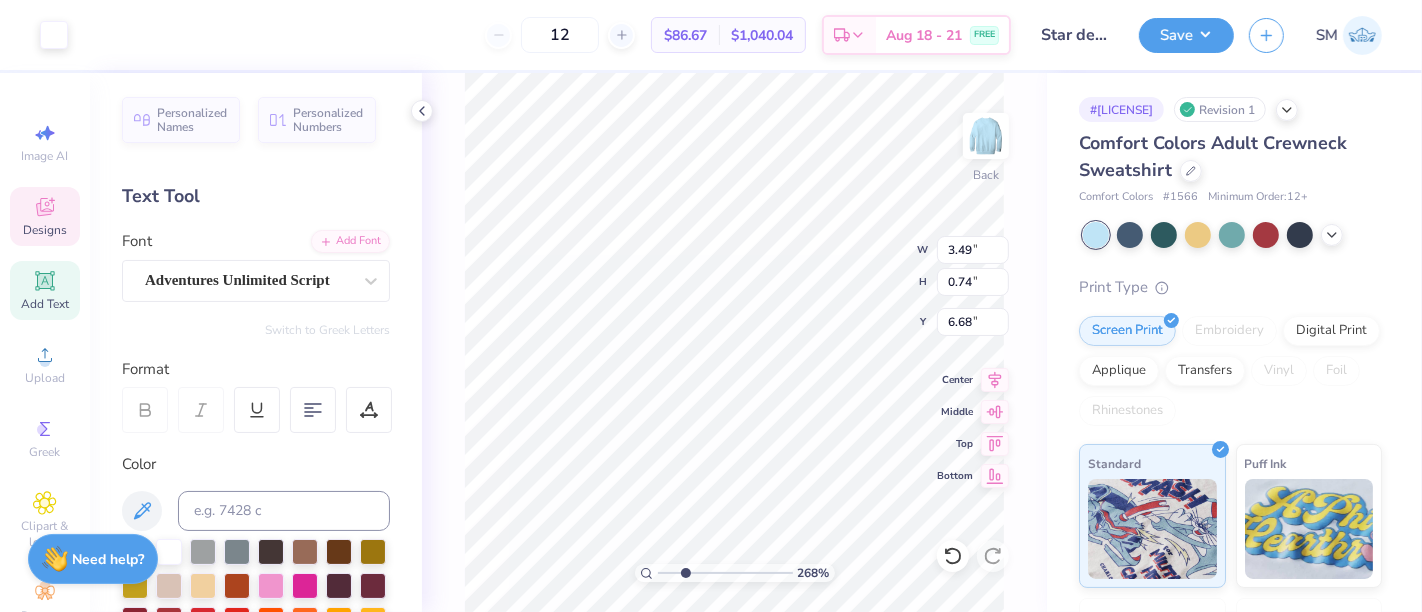 scroll, scrollTop: 18, scrollLeft: 2, axis: both 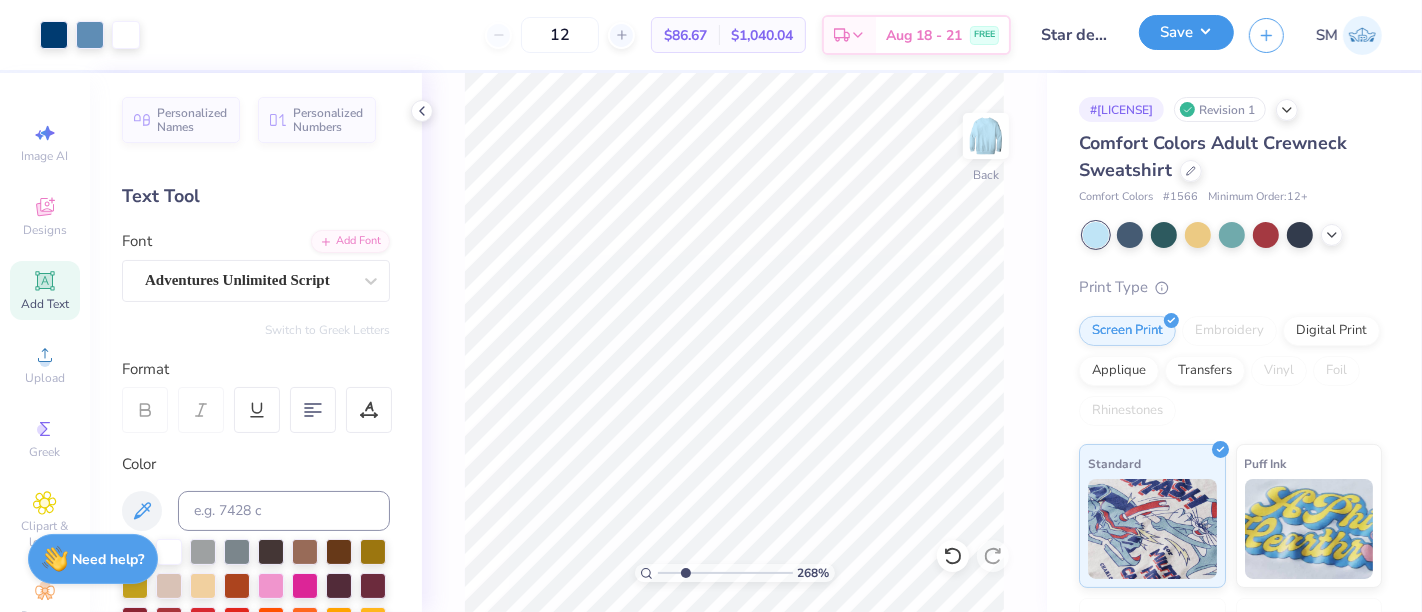 click on "Save" at bounding box center [1186, 32] 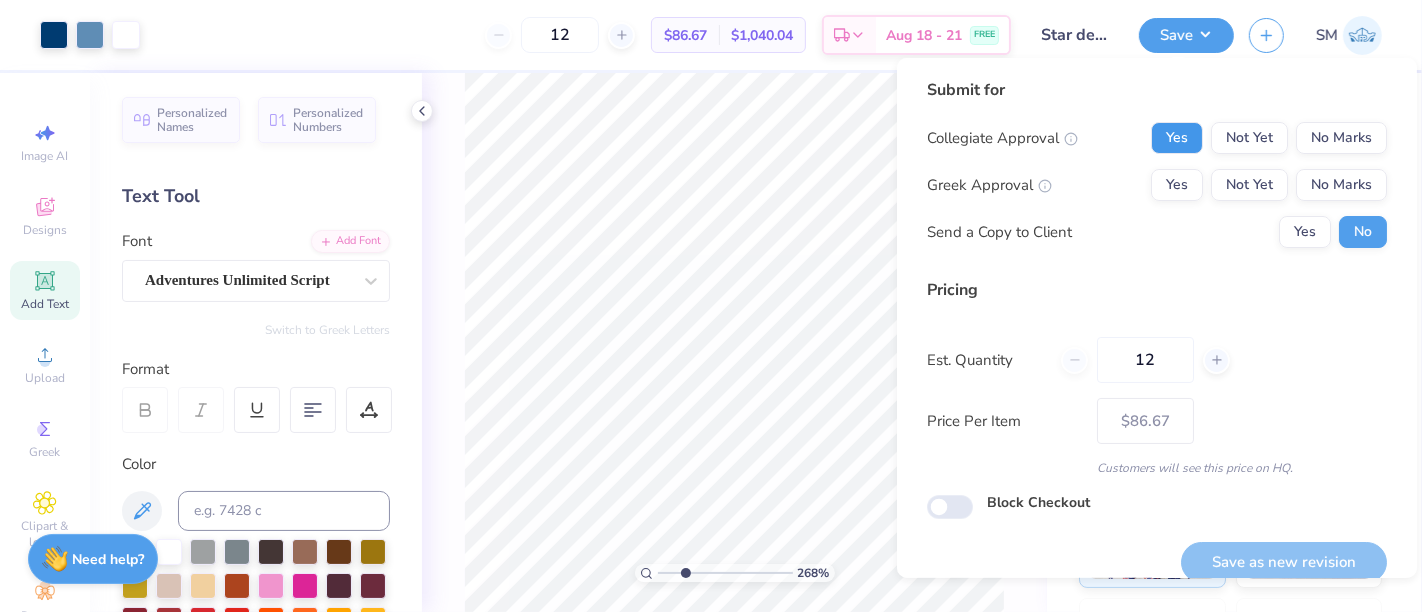 click on "Yes" at bounding box center [1177, 138] 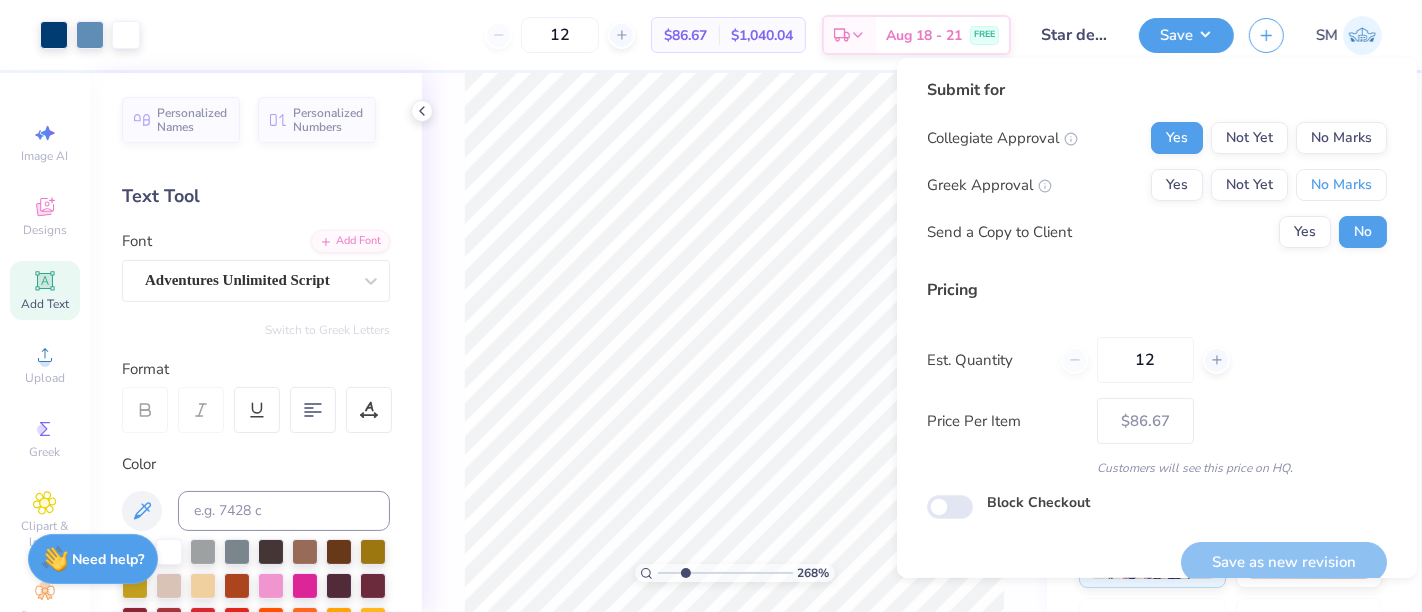 drag, startPoint x: 1325, startPoint y: 180, endPoint x: 1304, endPoint y: 207, distance: 34.20526 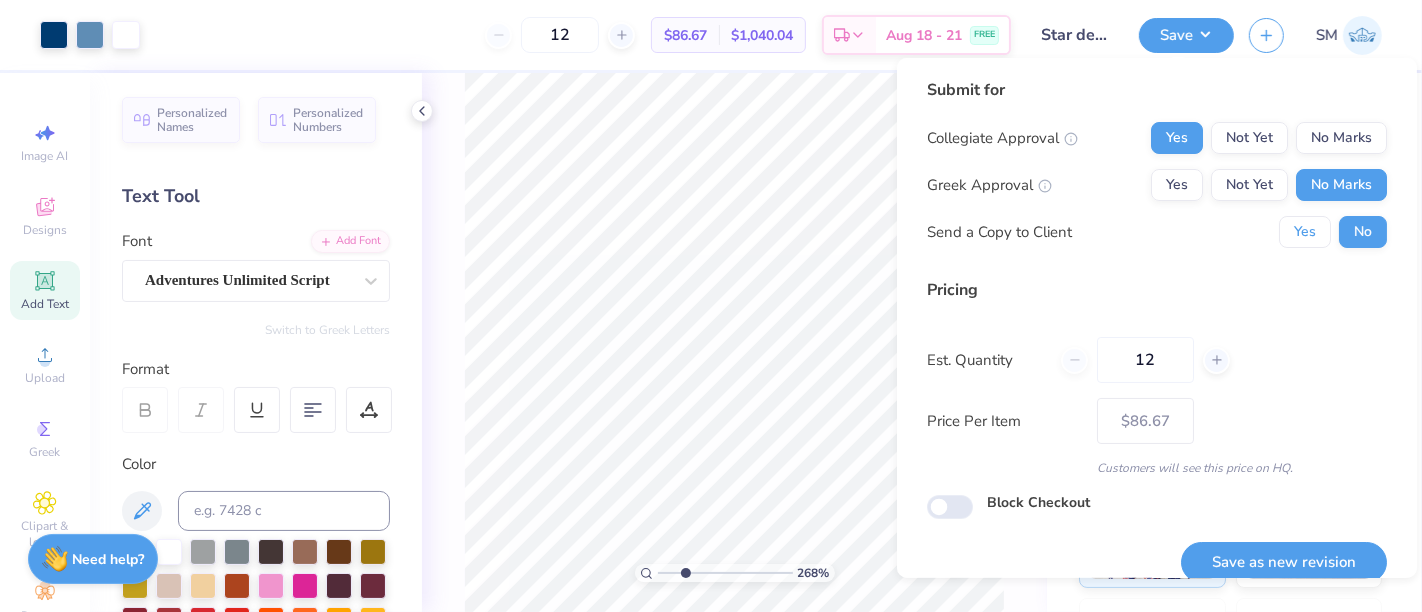 click on "Yes" at bounding box center (1305, 232) 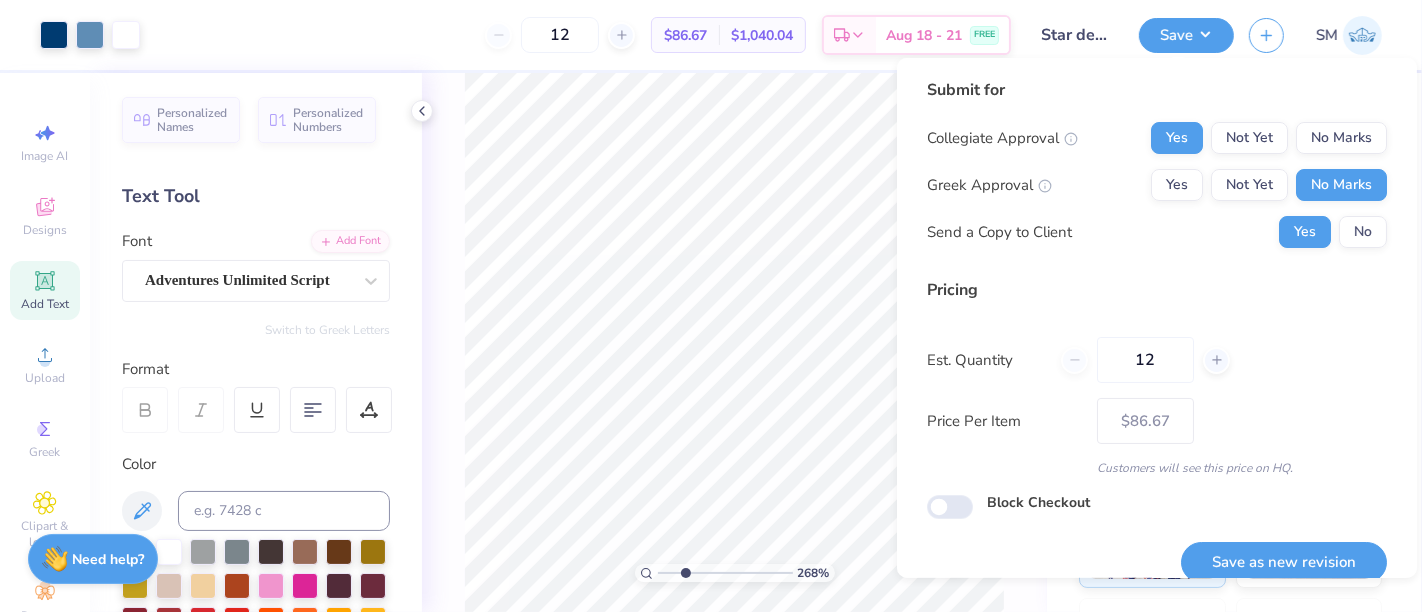 click on "Save as new revision" at bounding box center (1284, 562) 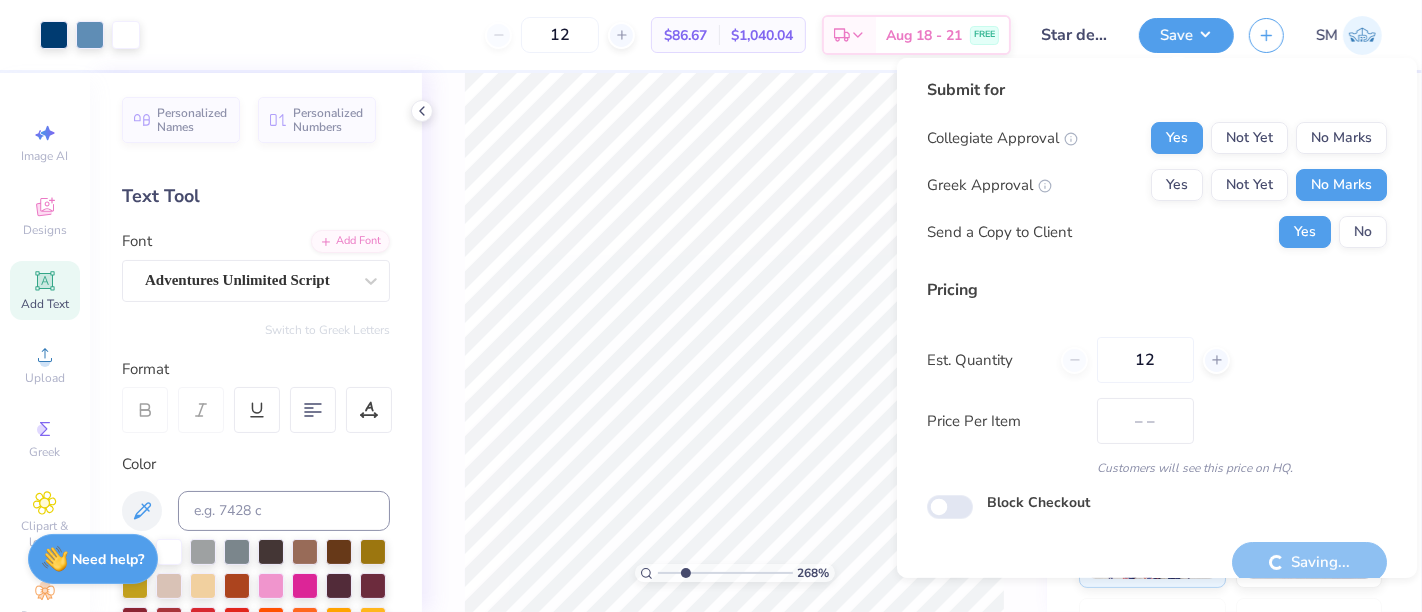type on "$86.67" 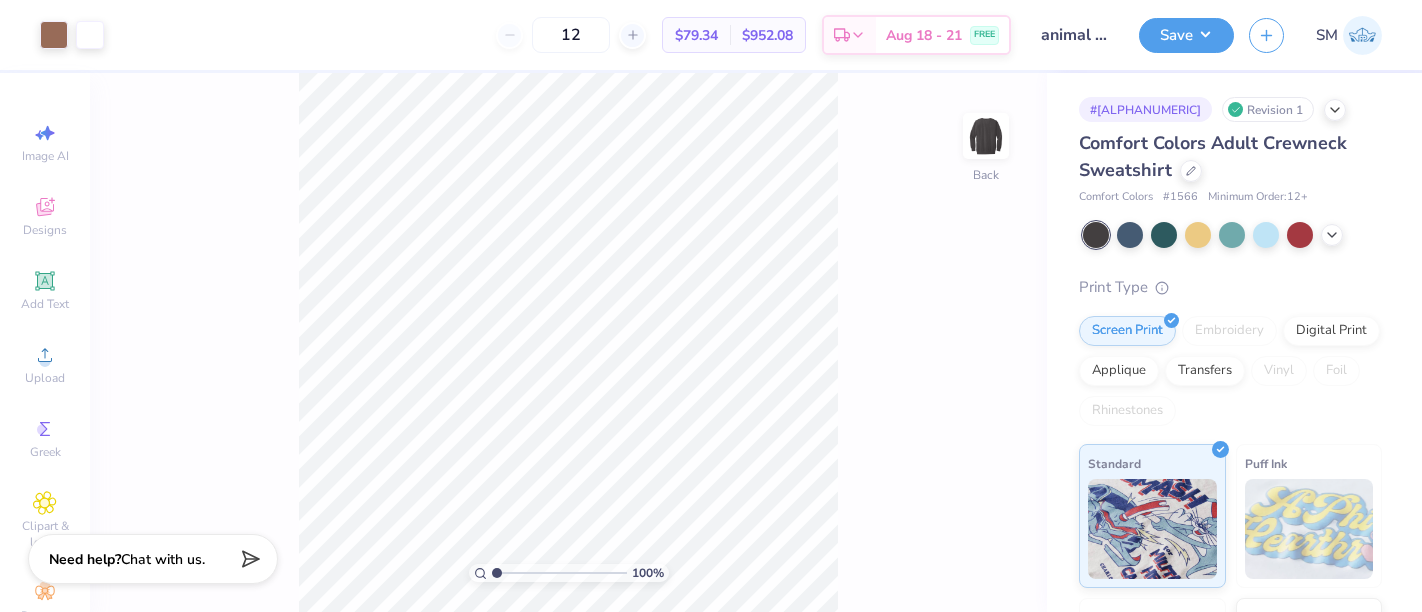 scroll, scrollTop: 0, scrollLeft: 0, axis: both 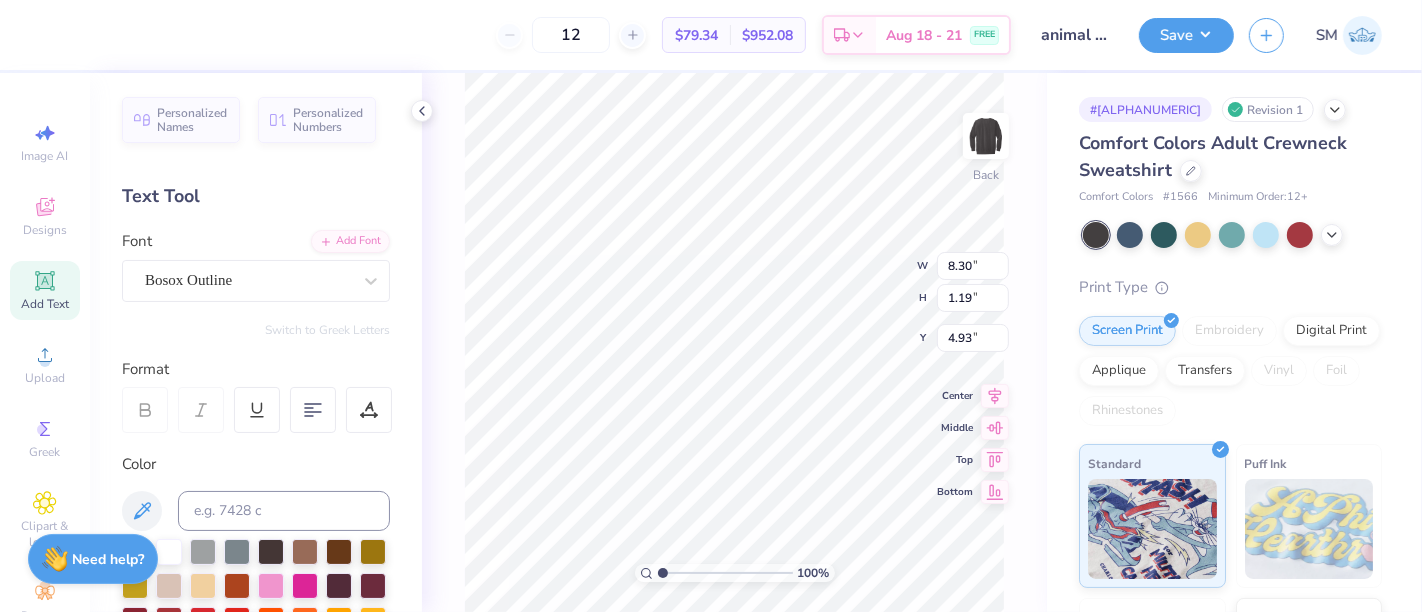 paste 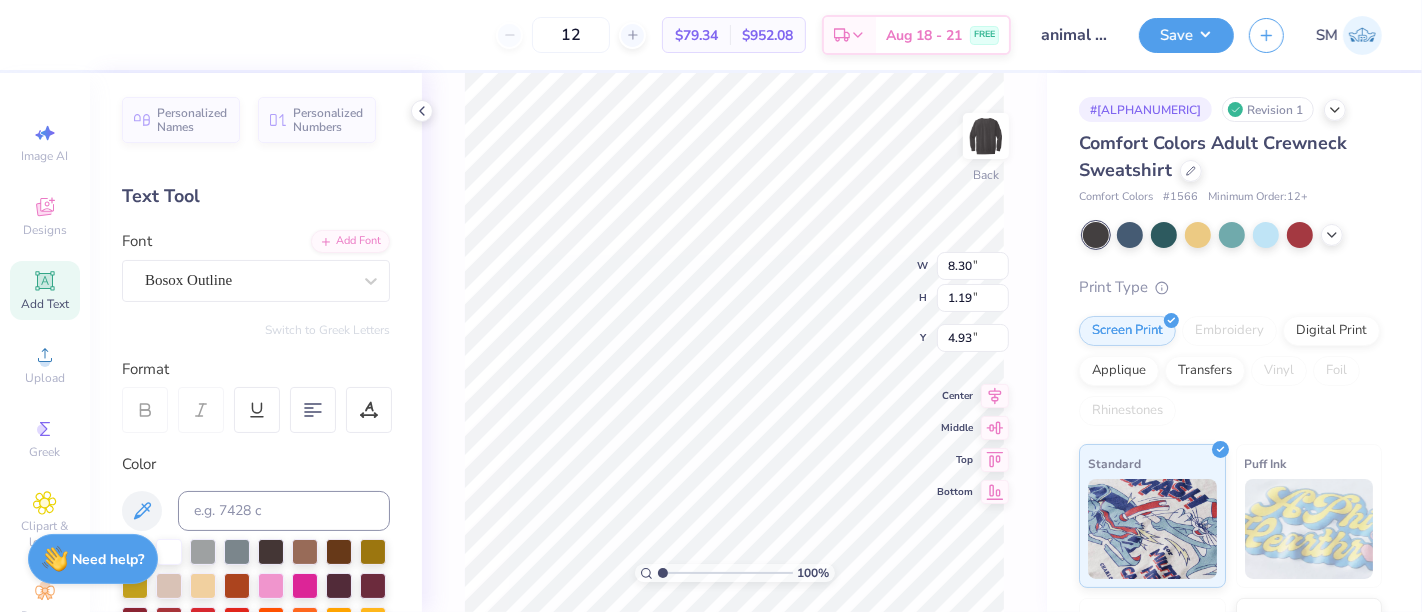 scroll, scrollTop: 18, scrollLeft: 8, axis: both 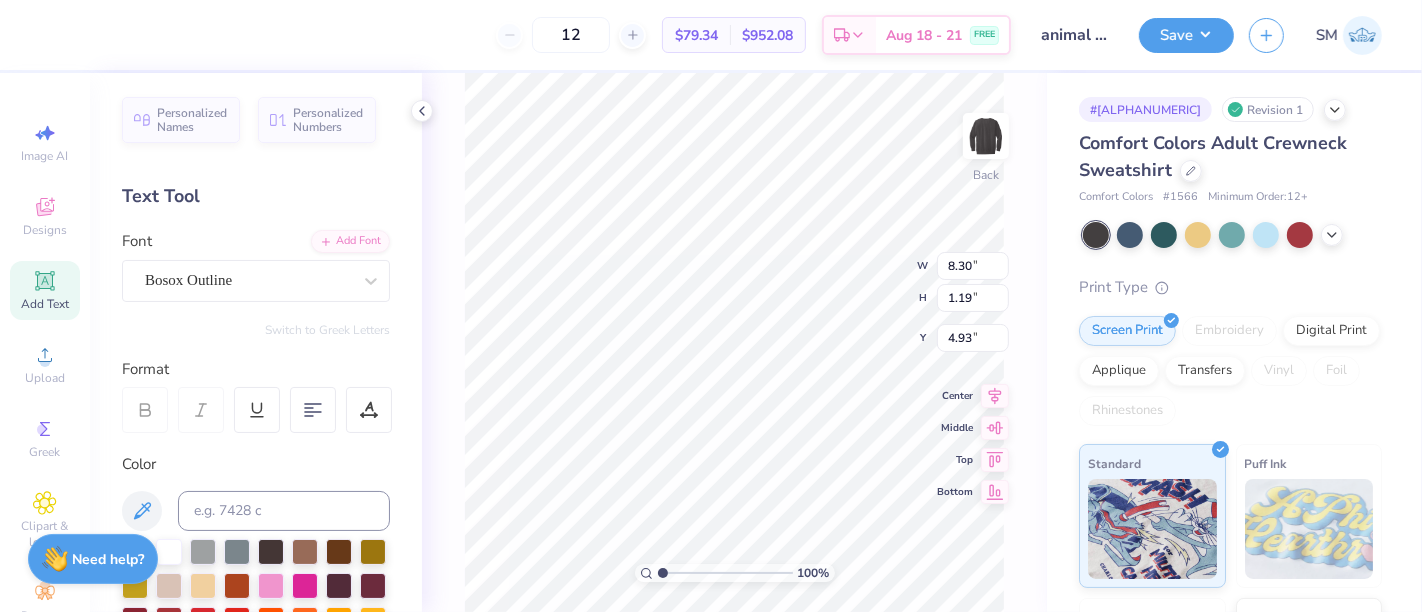 type on "TEXAS A&M CVM" 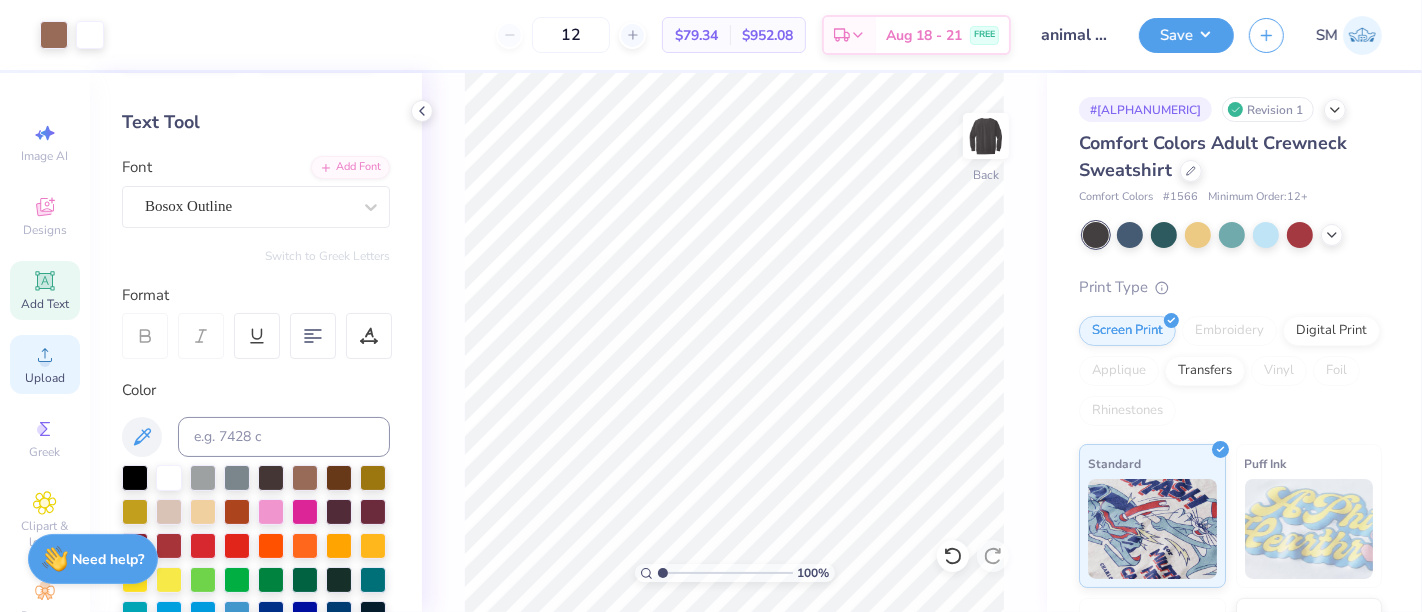 scroll, scrollTop: 37, scrollLeft: 0, axis: vertical 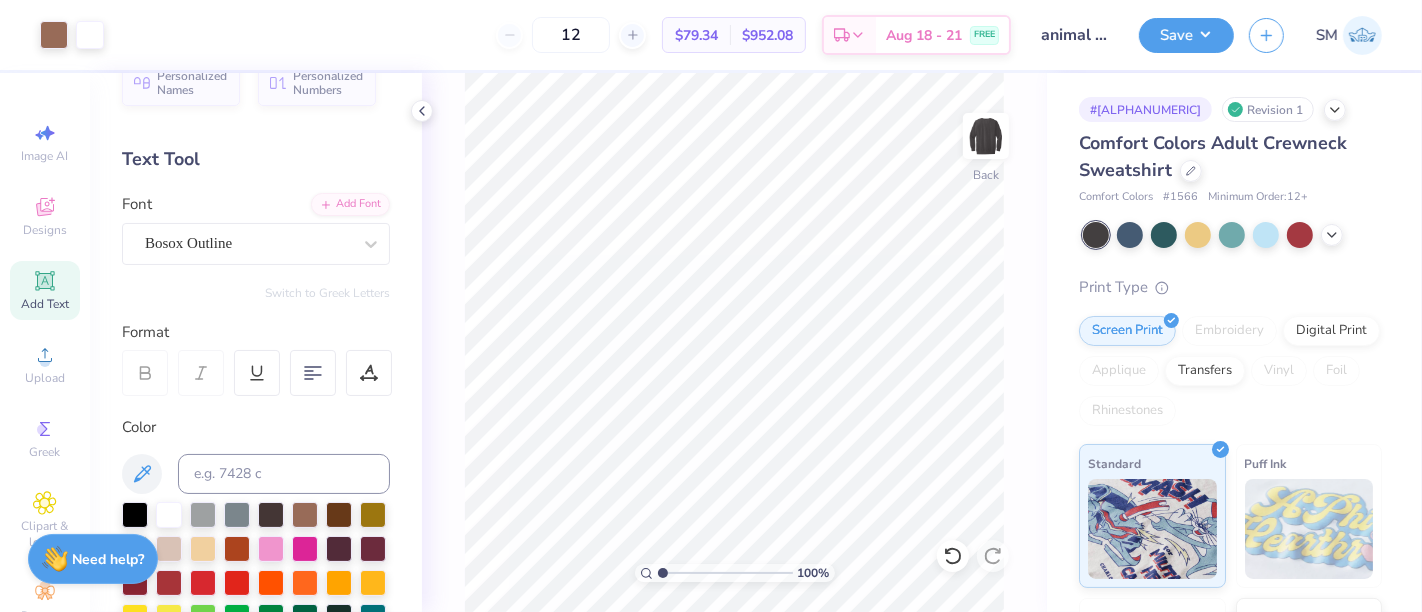 click on "Add Text" at bounding box center (45, 304) 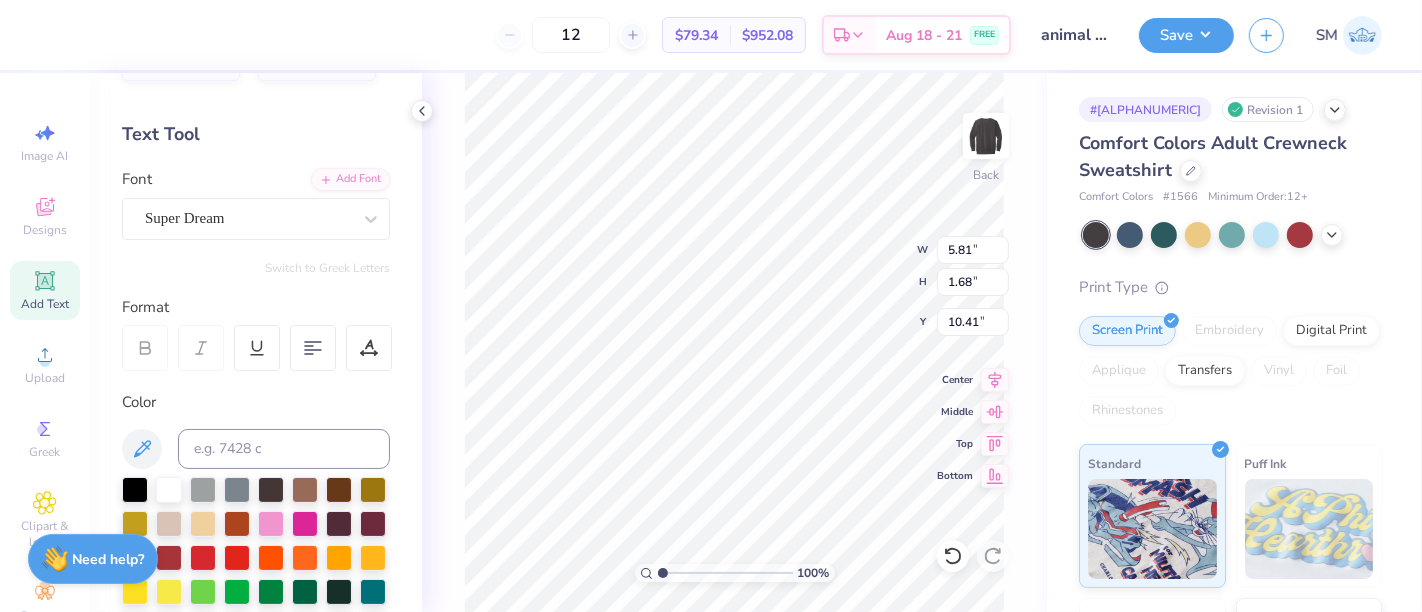 scroll, scrollTop: 74, scrollLeft: 0, axis: vertical 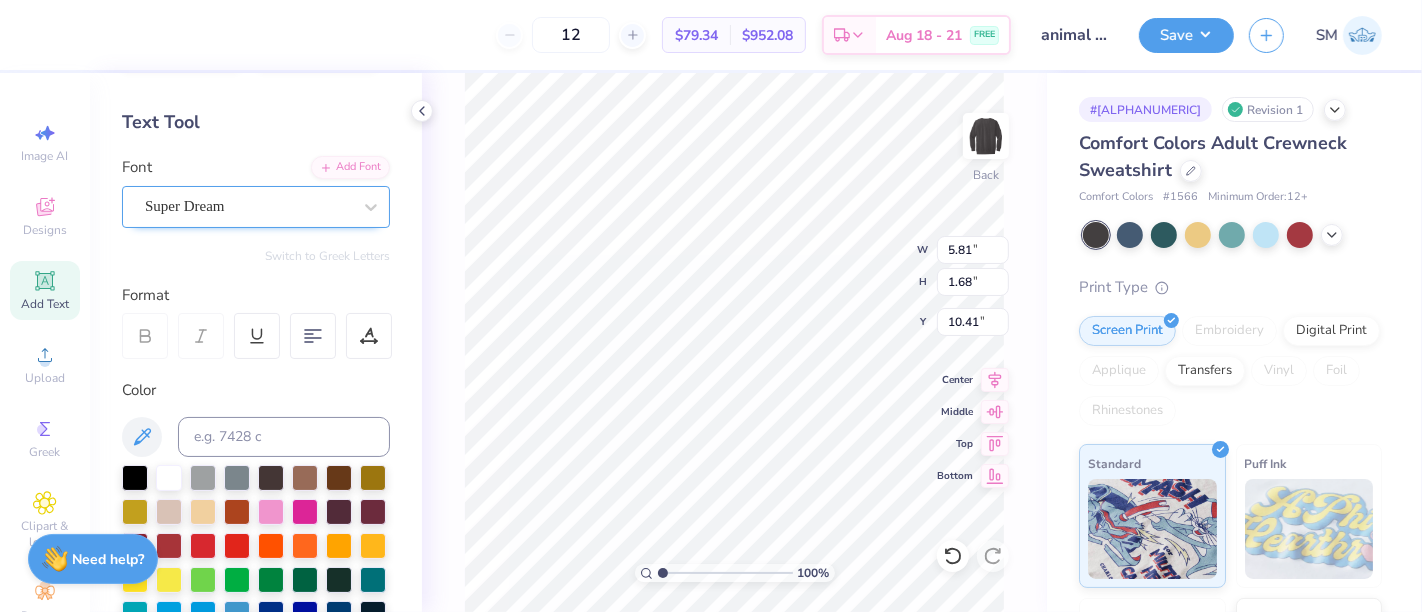 click on "Super Dream" at bounding box center [248, 206] 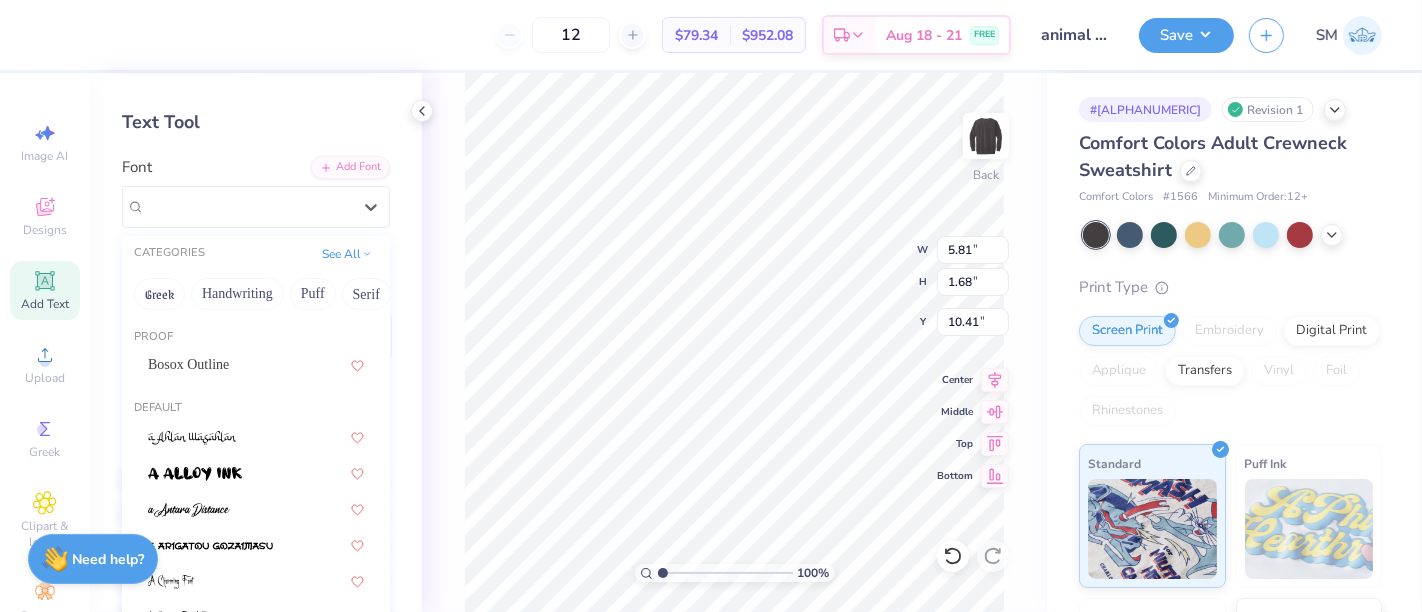 scroll, scrollTop: 629, scrollLeft: 0, axis: vertical 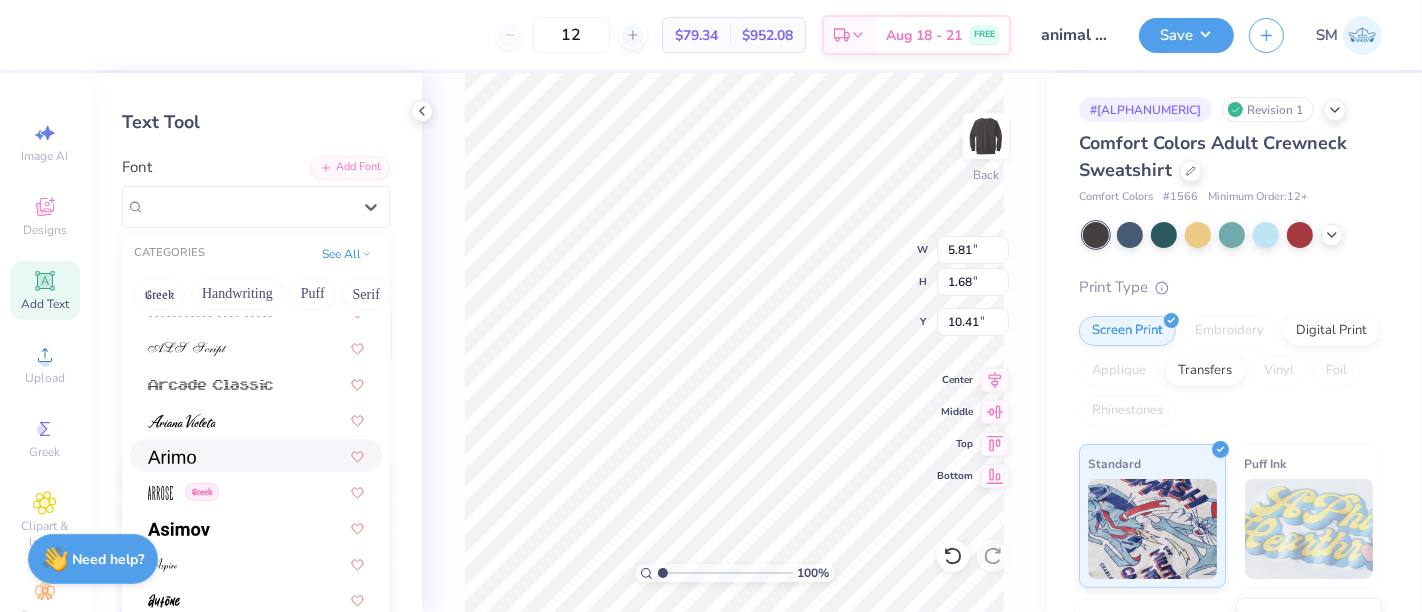 click at bounding box center (256, 455) 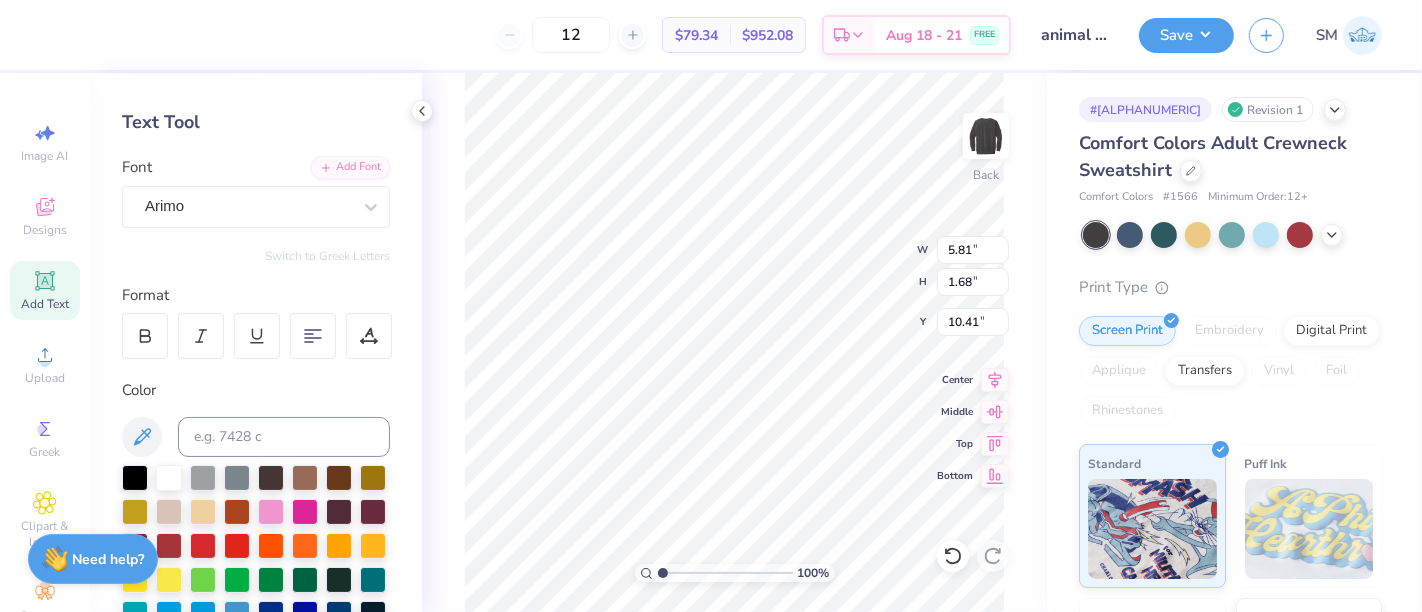 type on "6.02" 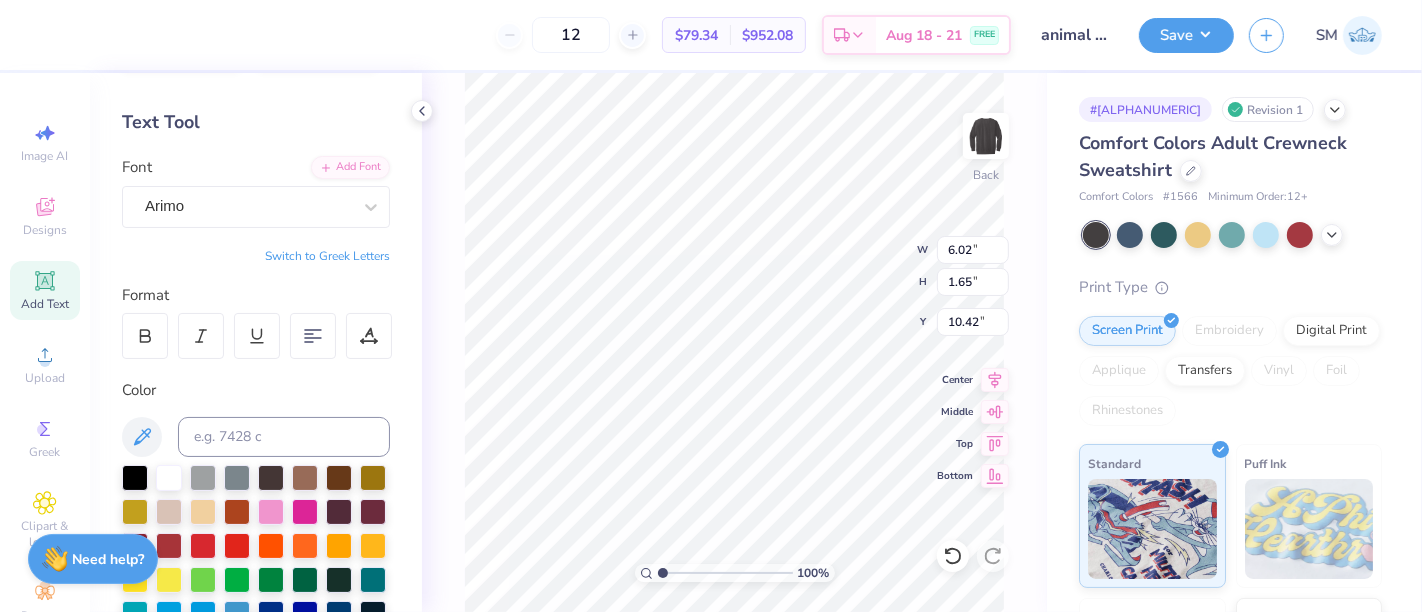 scroll, scrollTop: 18, scrollLeft: 2, axis: both 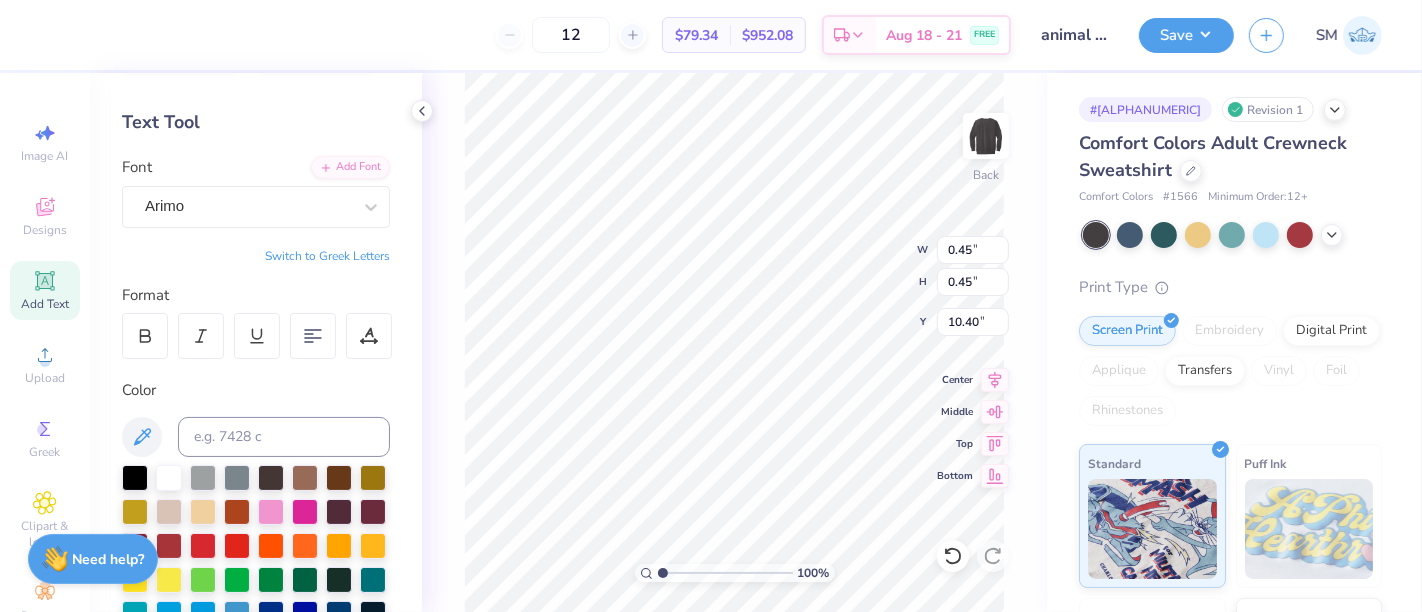 type on "0.45" 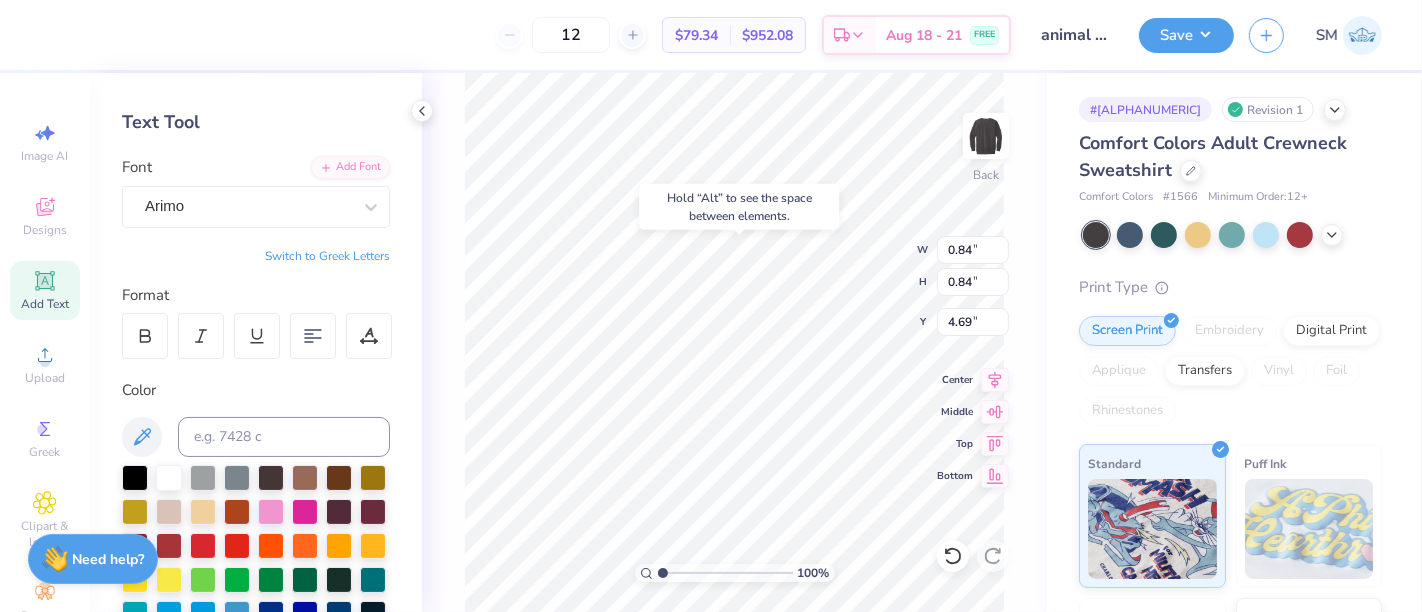 type on "4.69" 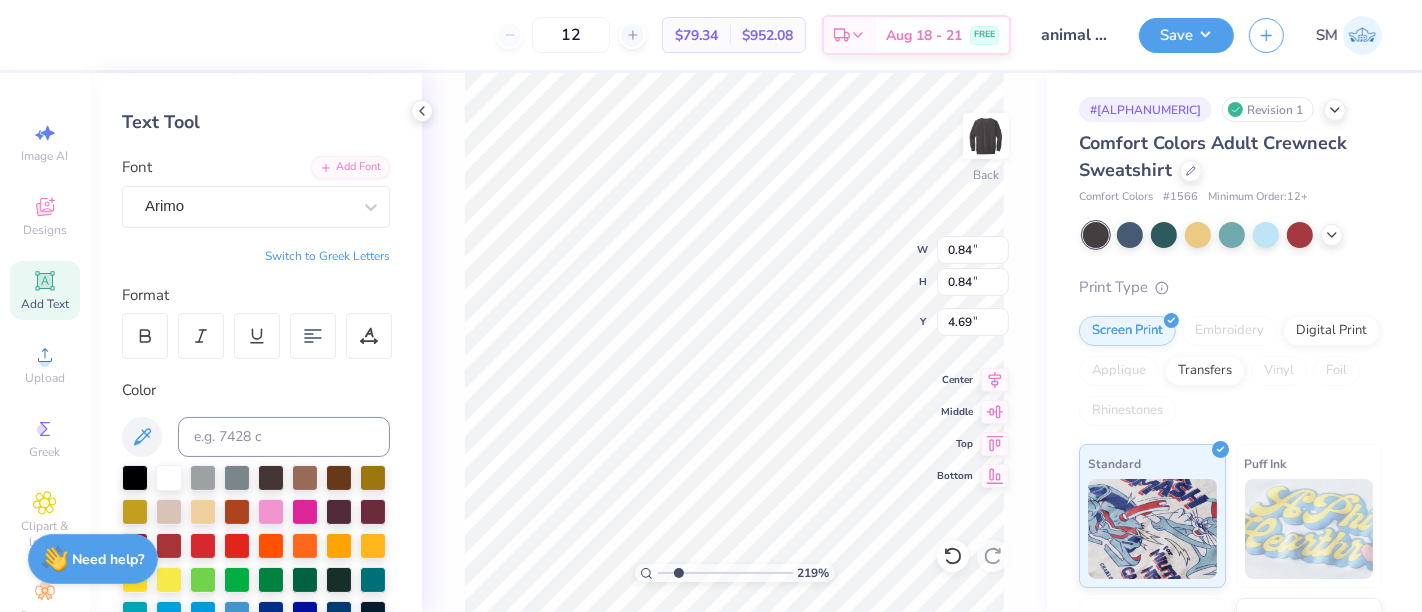 drag, startPoint x: 663, startPoint y: 577, endPoint x: 678, endPoint y: 576, distance: 15.033297 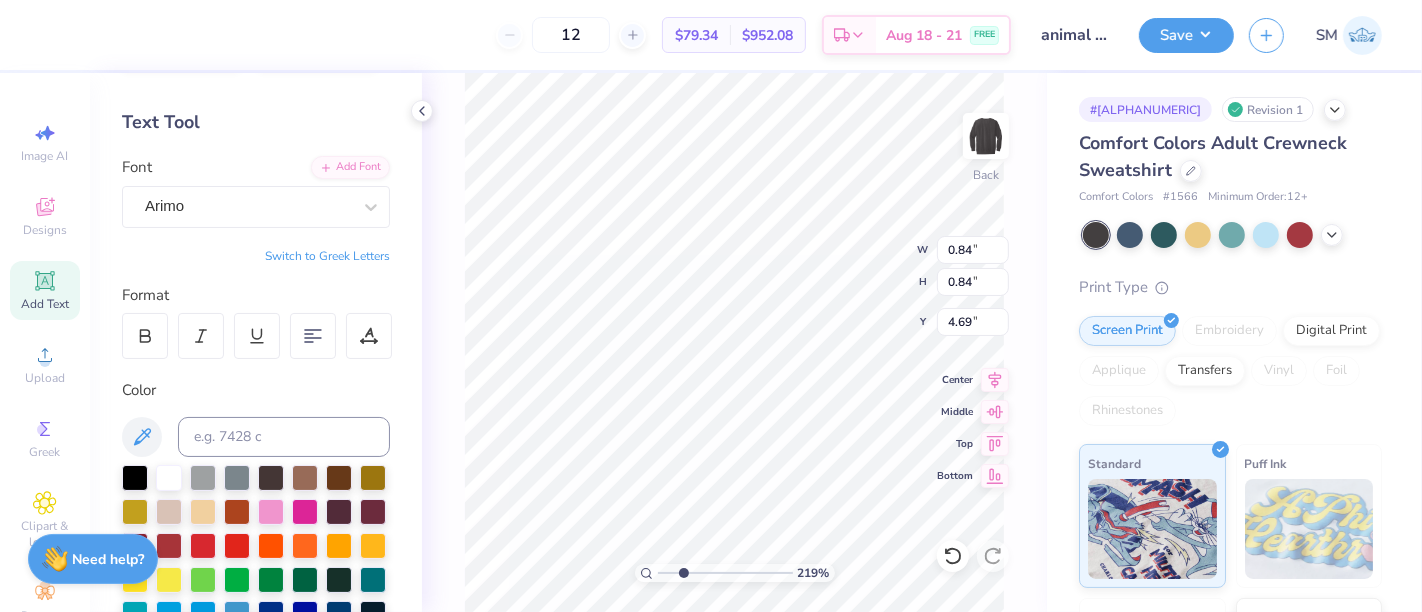 type on "2.68" 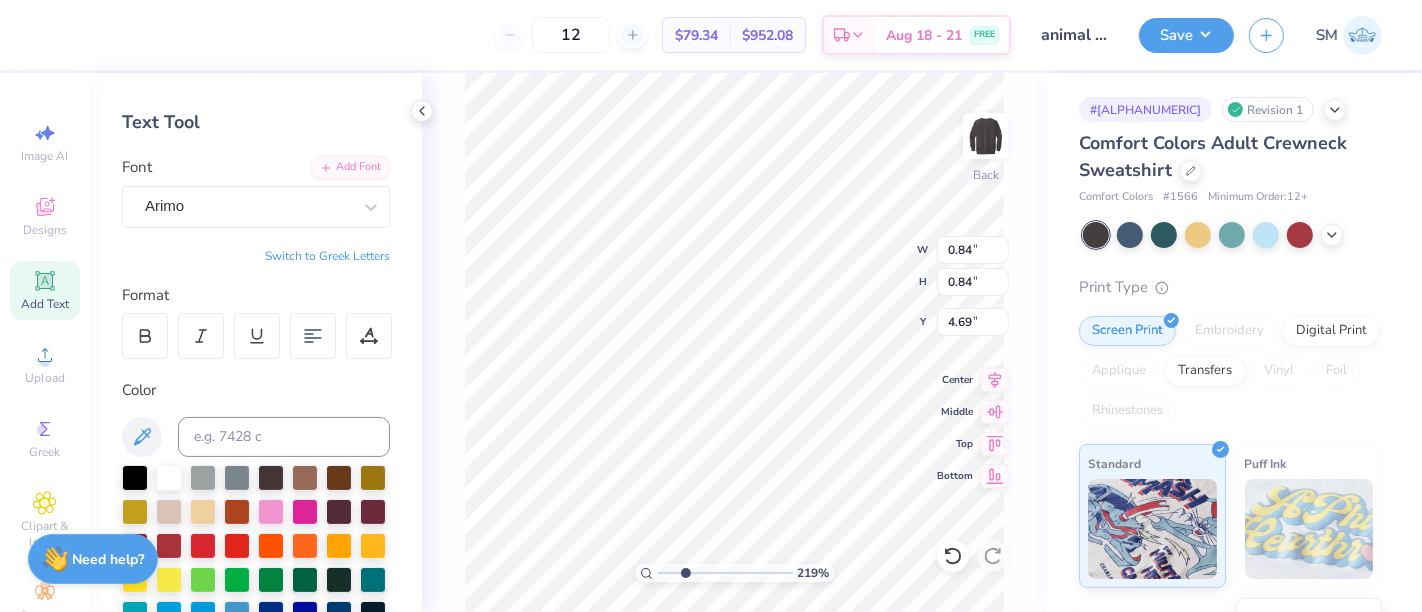 click at bounding box center (725, 573) 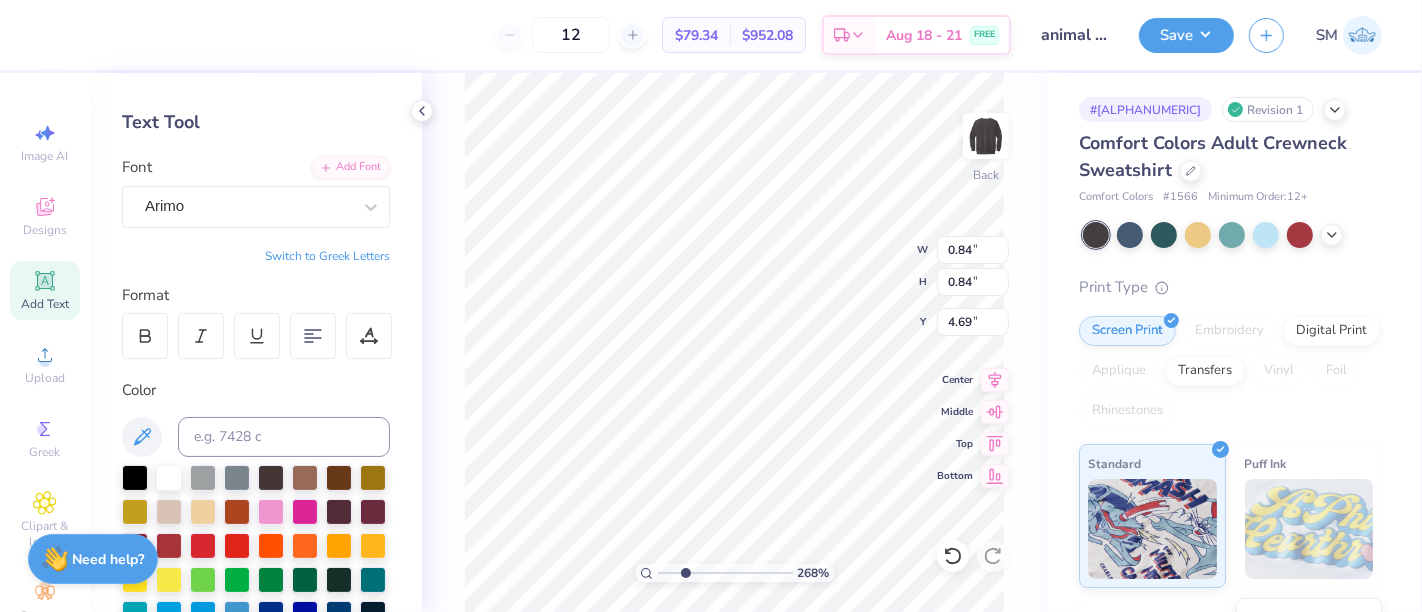 type on "0.23" 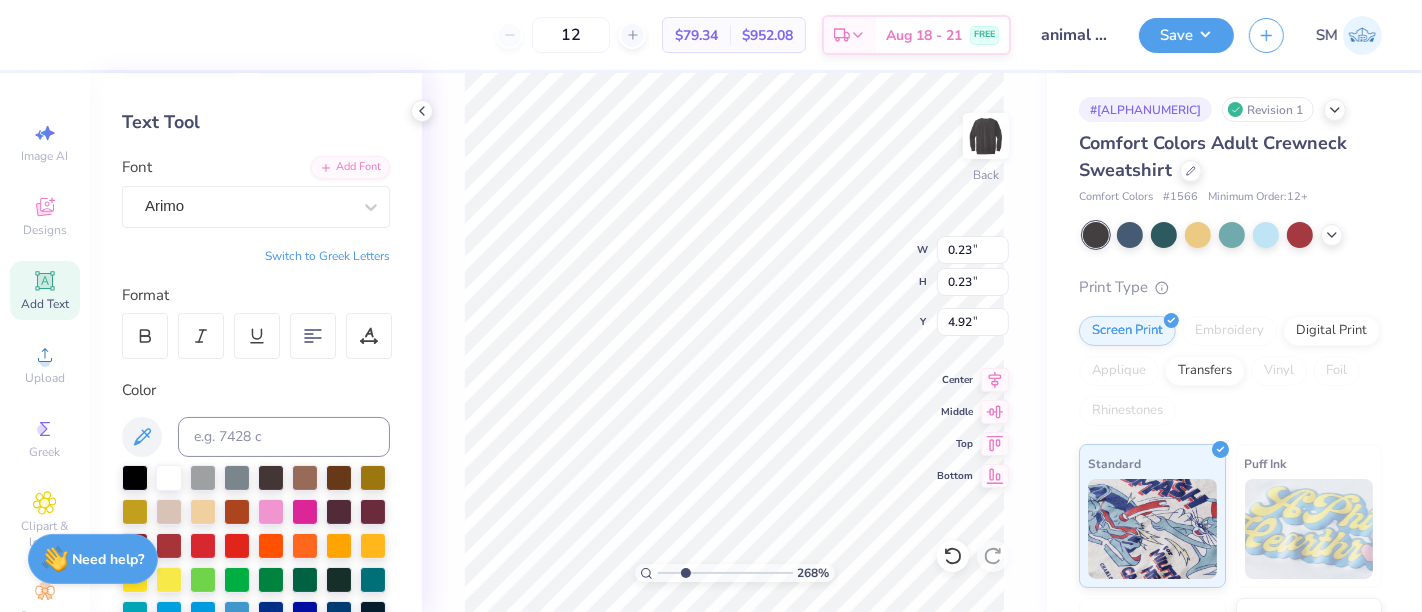 type on "4.92" 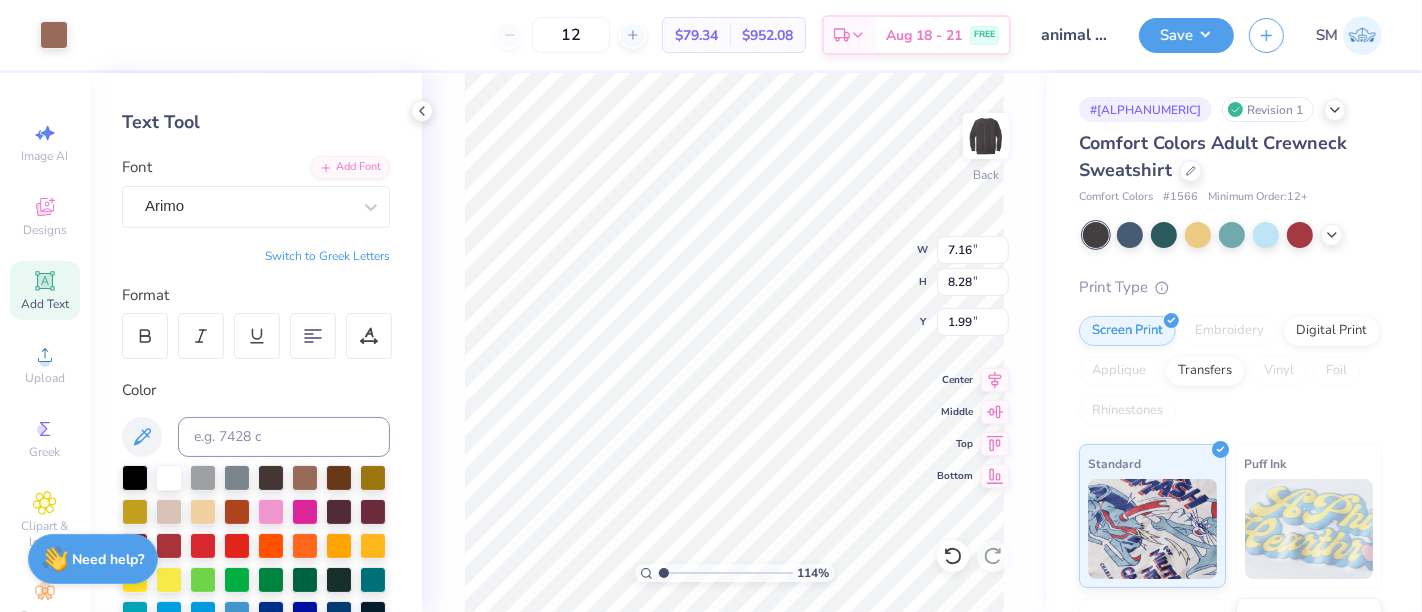 drag, startPoint x: 682, startPoint y: 577, endPoint x: 664, endPoint y: 579, distance: 18.110771 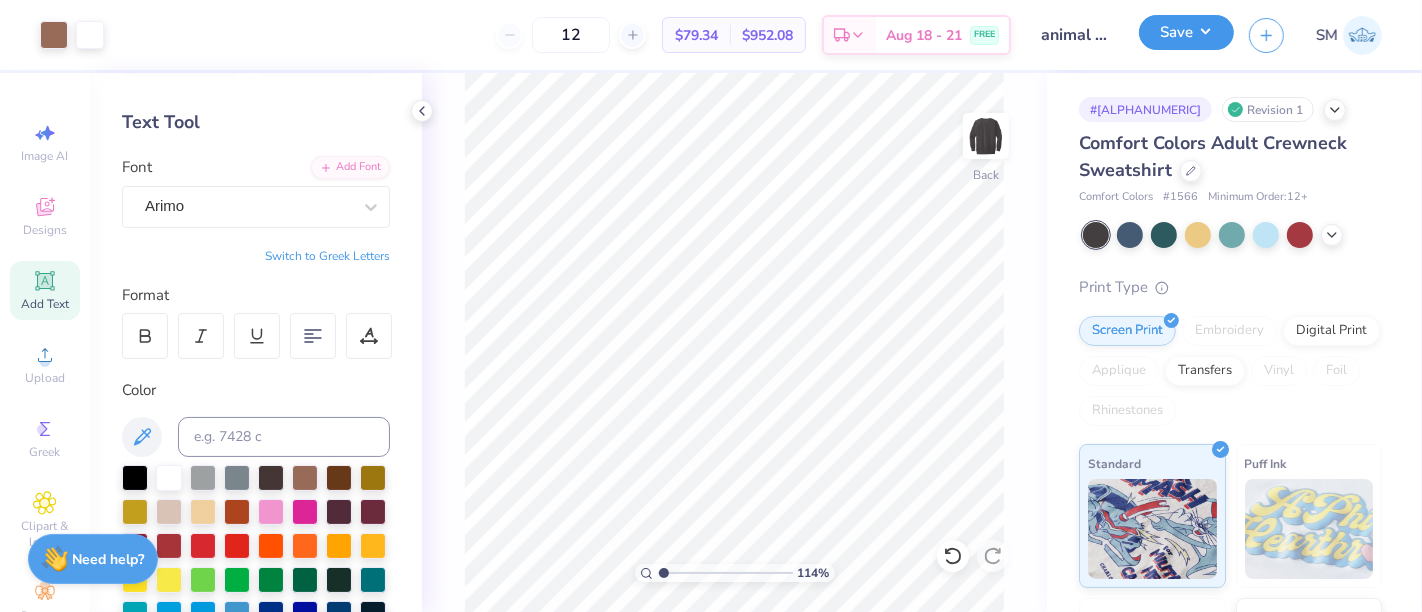 drag, startPoint x: 1181, startPoint y: 21, endPoint x: 1176, endPoint y: 43, distance: 22.561028 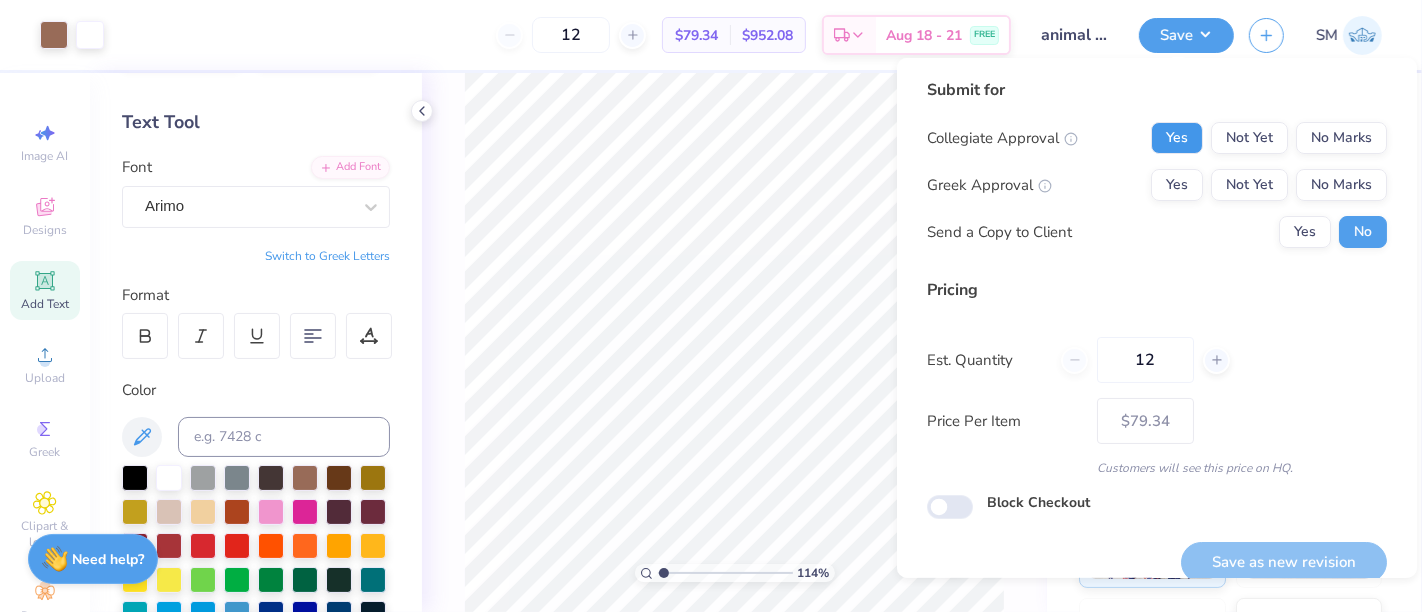 click on "Yes" at bounding box center (1177, 138) 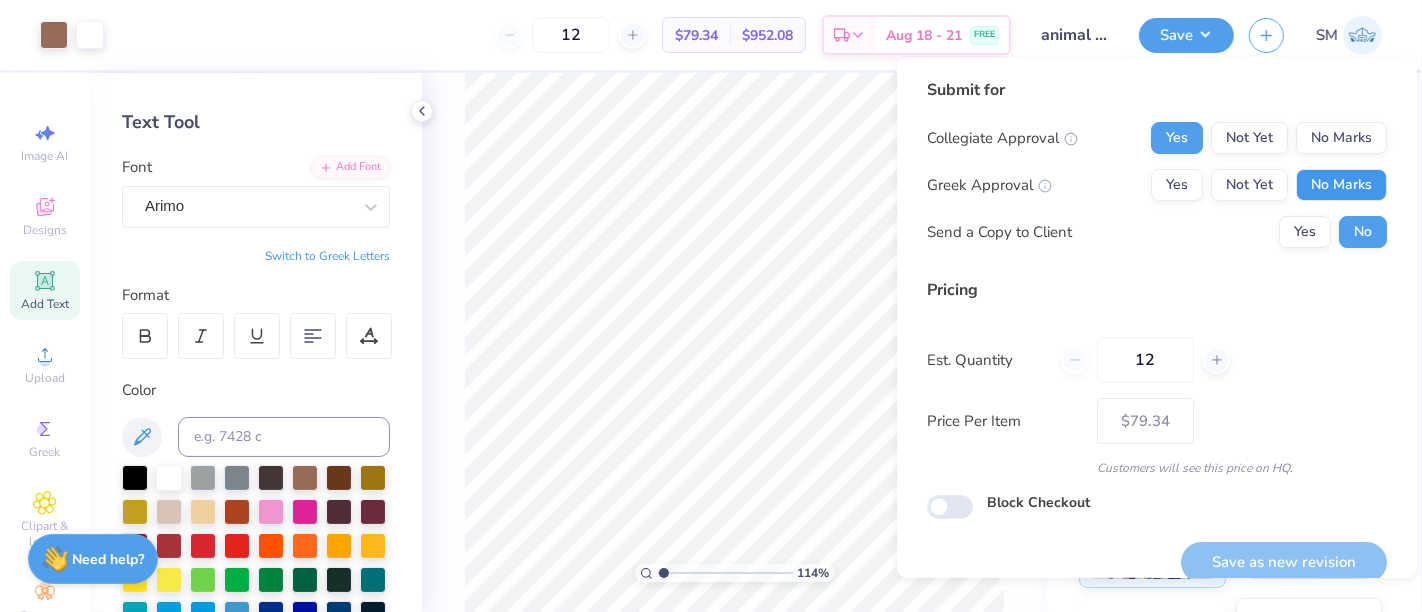 click on "No Marks" at bounding box center [1341, 185] 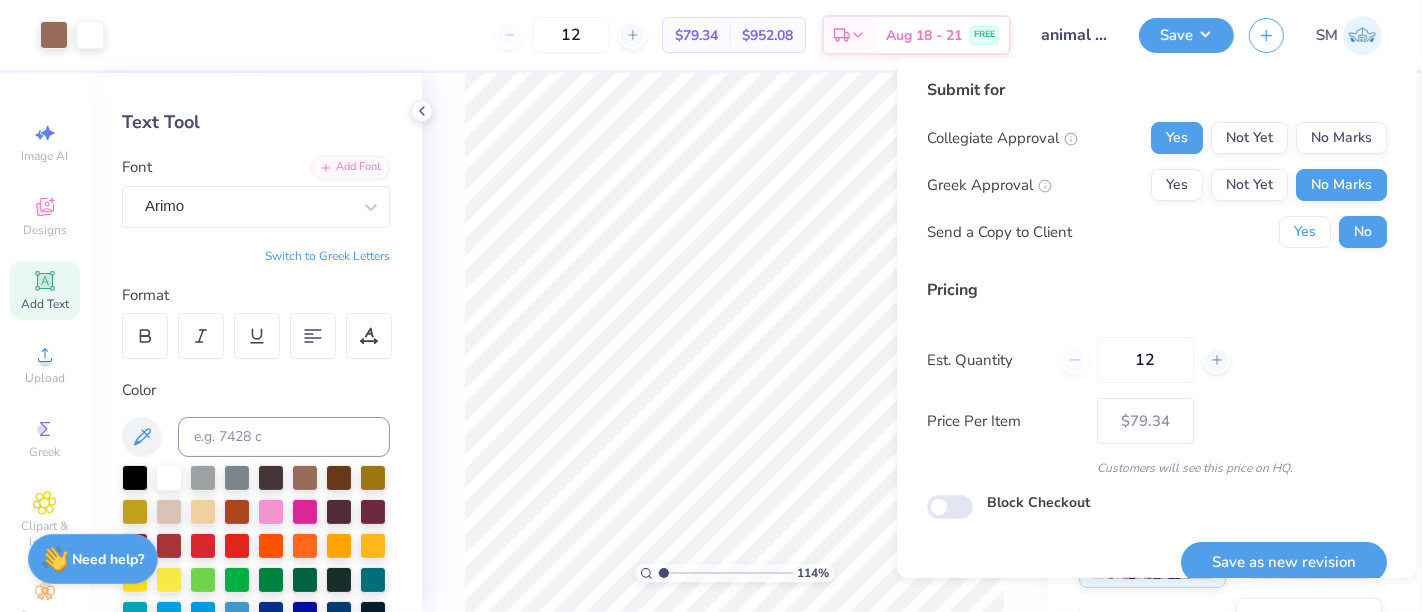 drag, startPoint x: 1289, startPoint y: 229, endPoint x: 1298, endPoint y: 341, distance: 112.36102 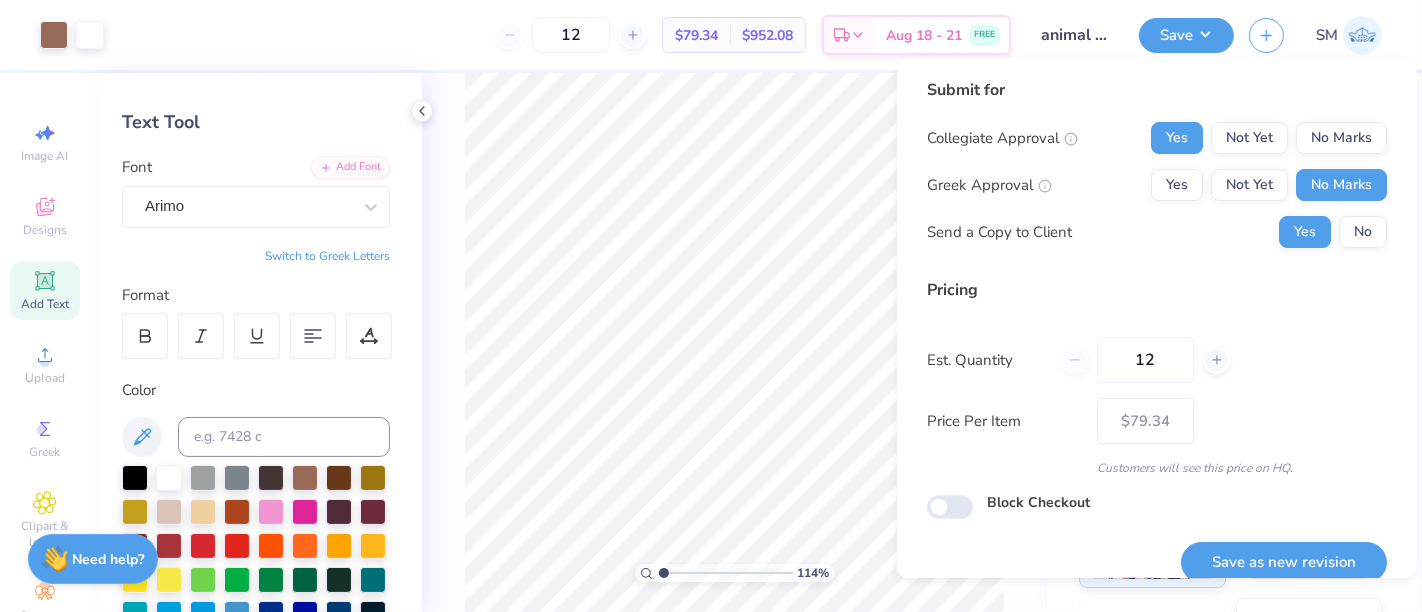 drag, startPoint x: 1280, startPoint y: 547, endPoint x: 1292, endPoint y: 557, distance: 15.6205 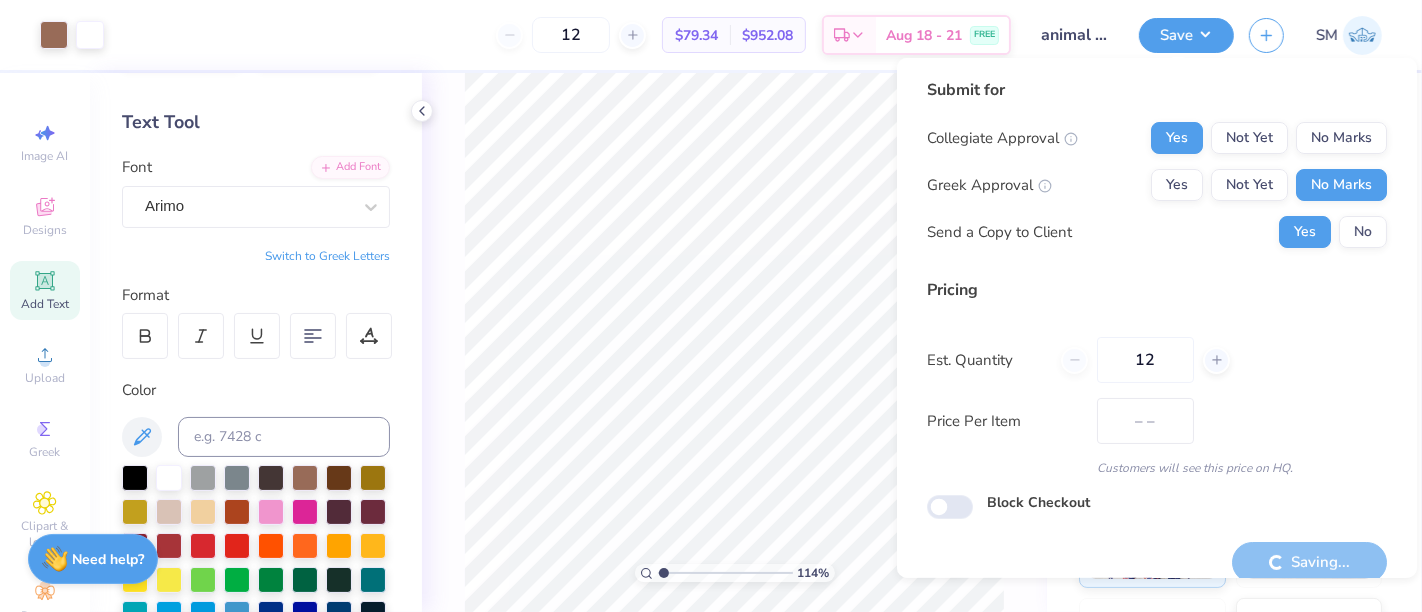 type on "$79.34" 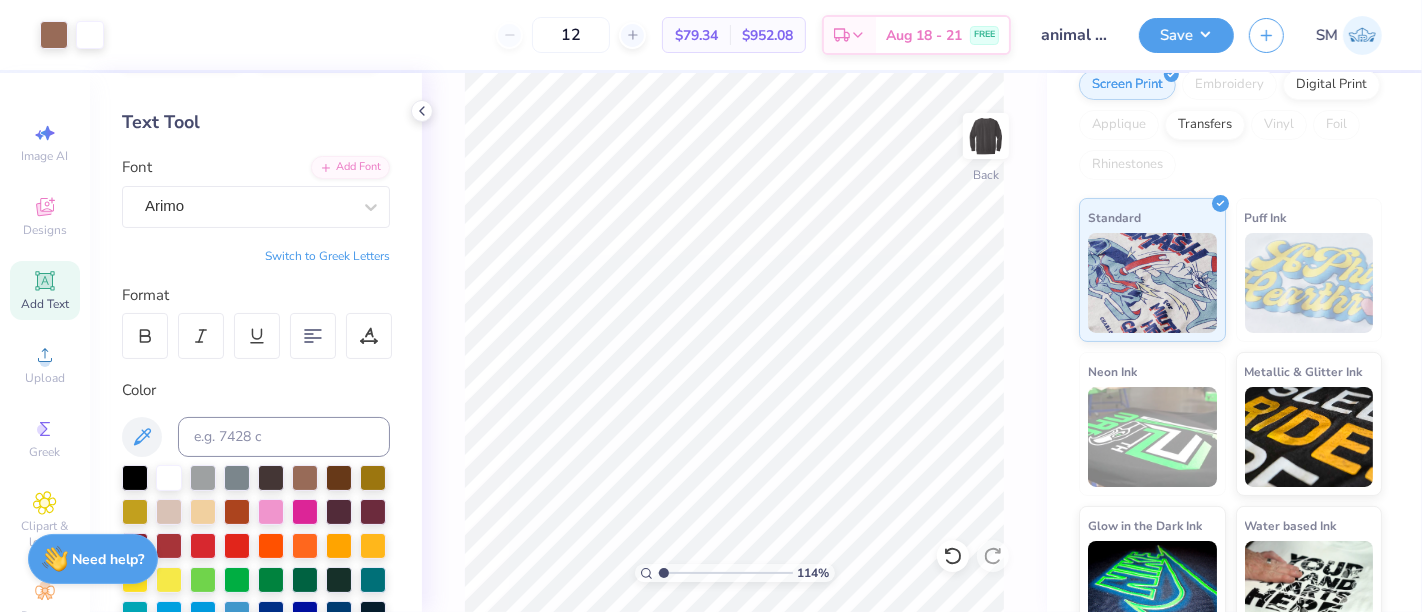 scroll, scrollTop: 245, scrollLeft: 0, axis: vertical 